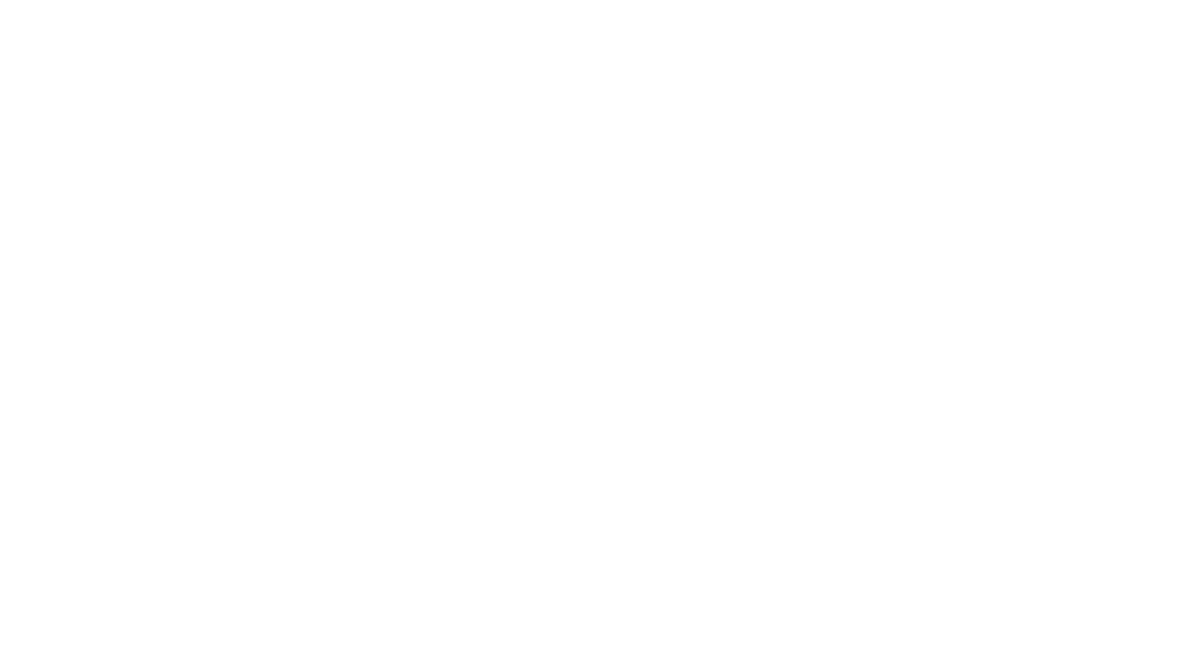scroll, scrollTop: 0, scrollLeft: 0, axis: both 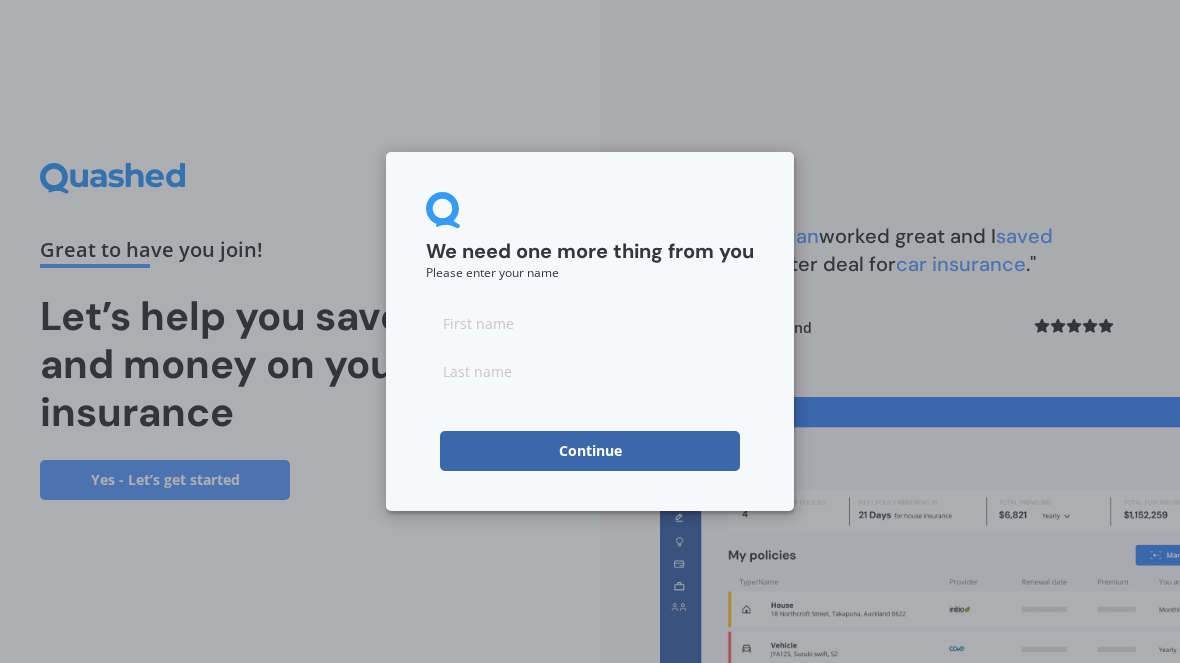 click at bounding box center (590, 323) 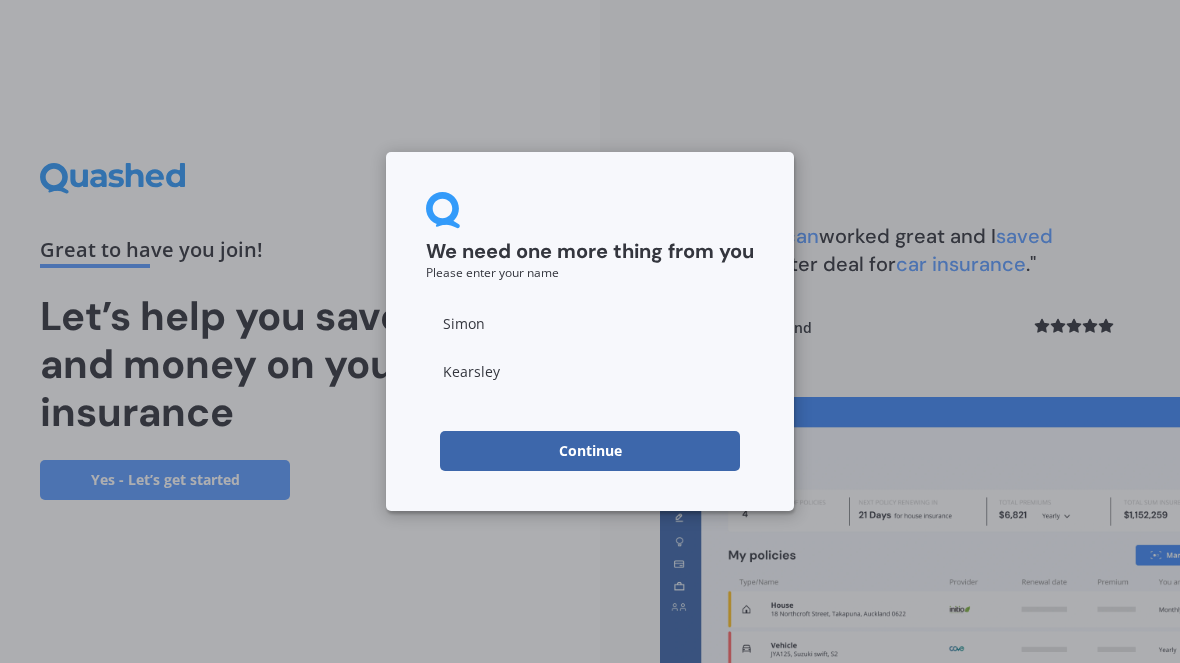 click on "Continue" at bounding box center [590, 451] 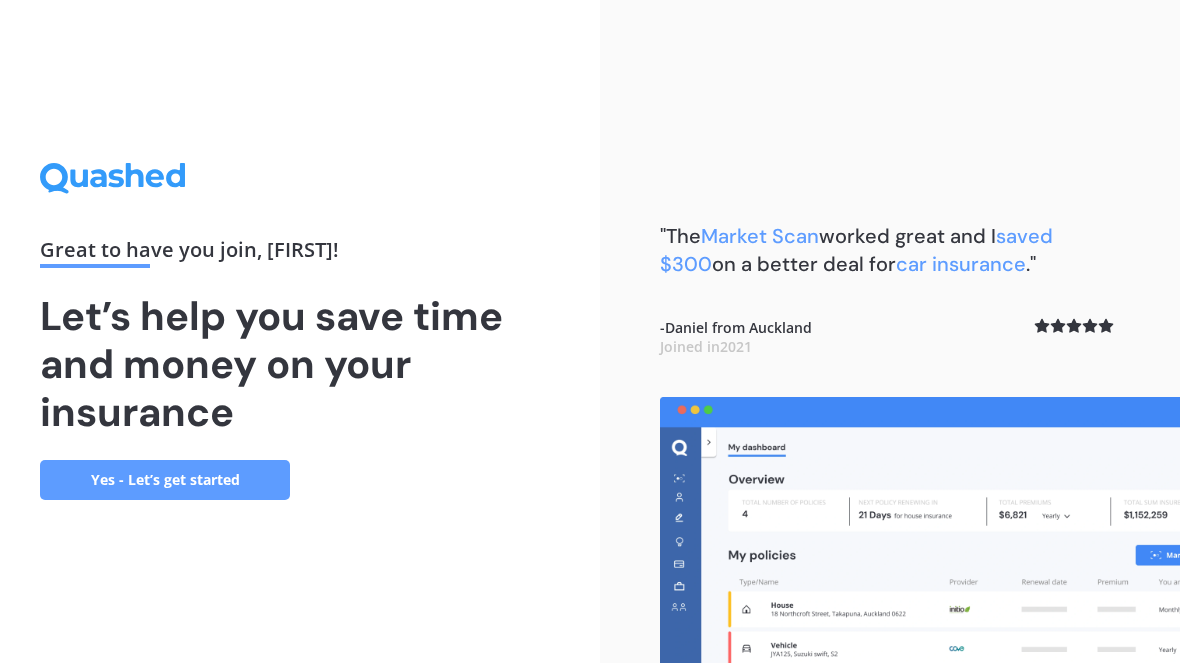 click on "Yes - Let’s get started" at bounding box center [165, 480] 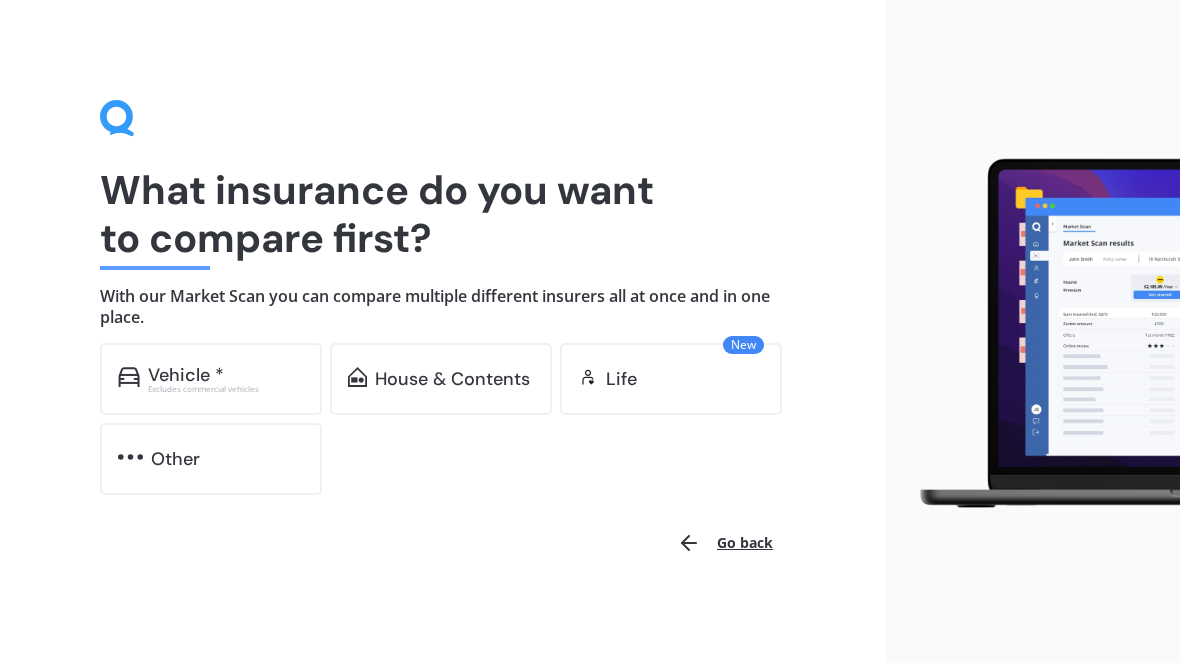 click on "Excludes commercial vehicles" at bounding box center [226, 389] 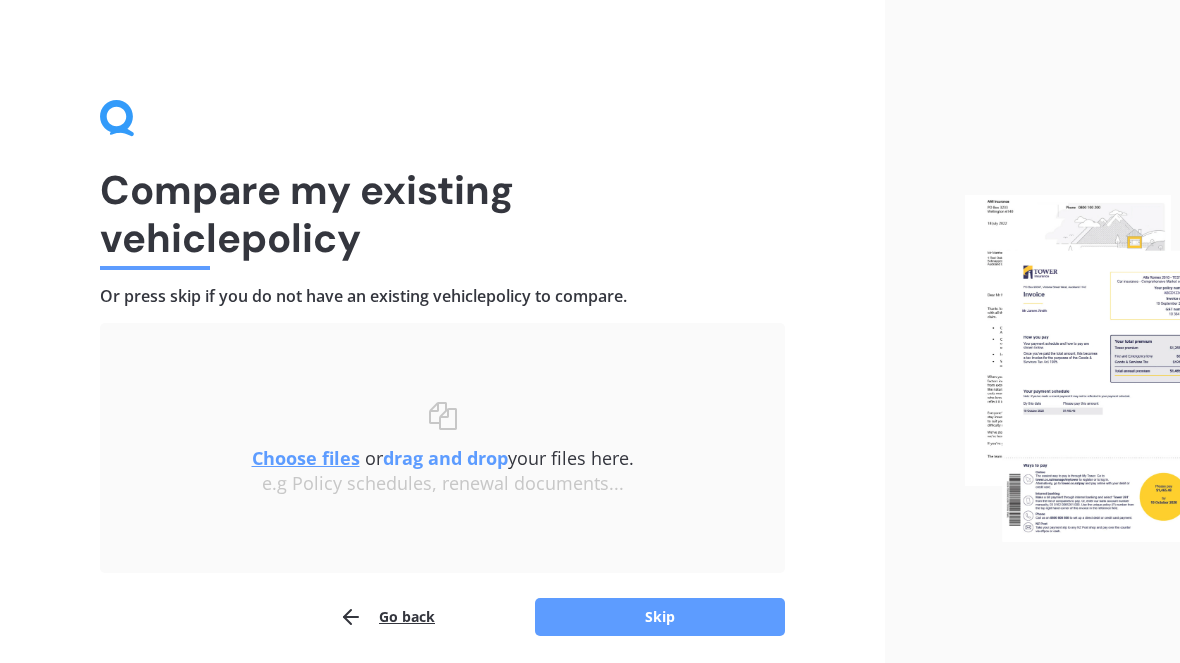 click on "Skip" at bounding box center (660, 617) 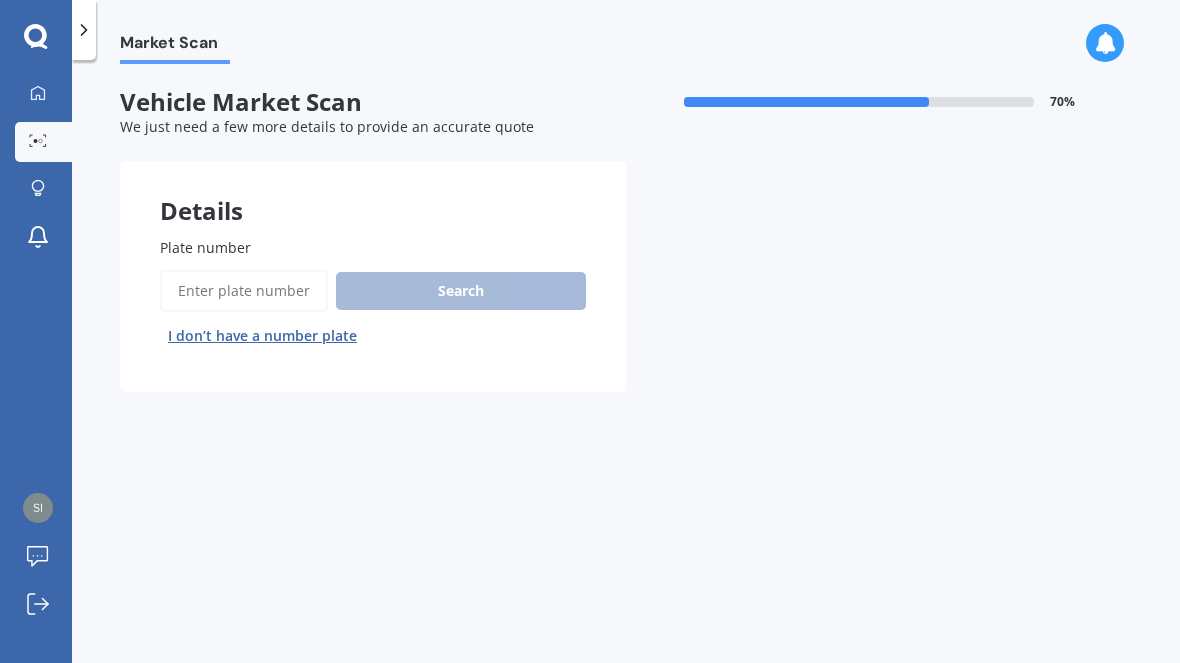 click on "Plate number" at bounding box center [244, 291] 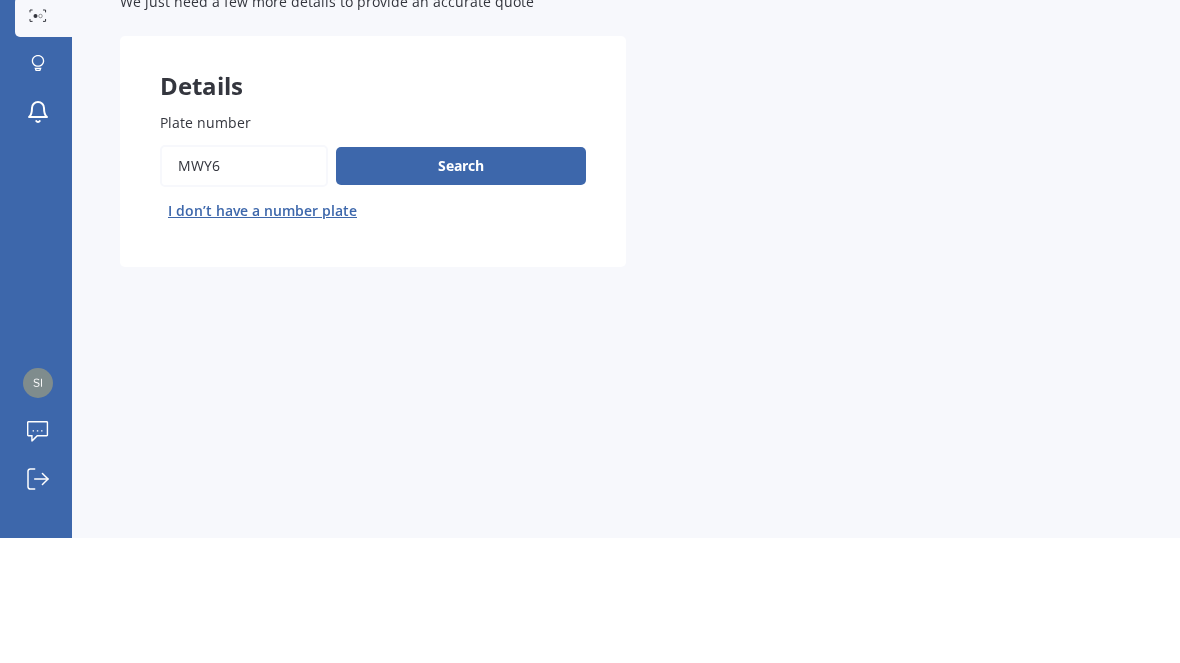 type on "Mwy6" 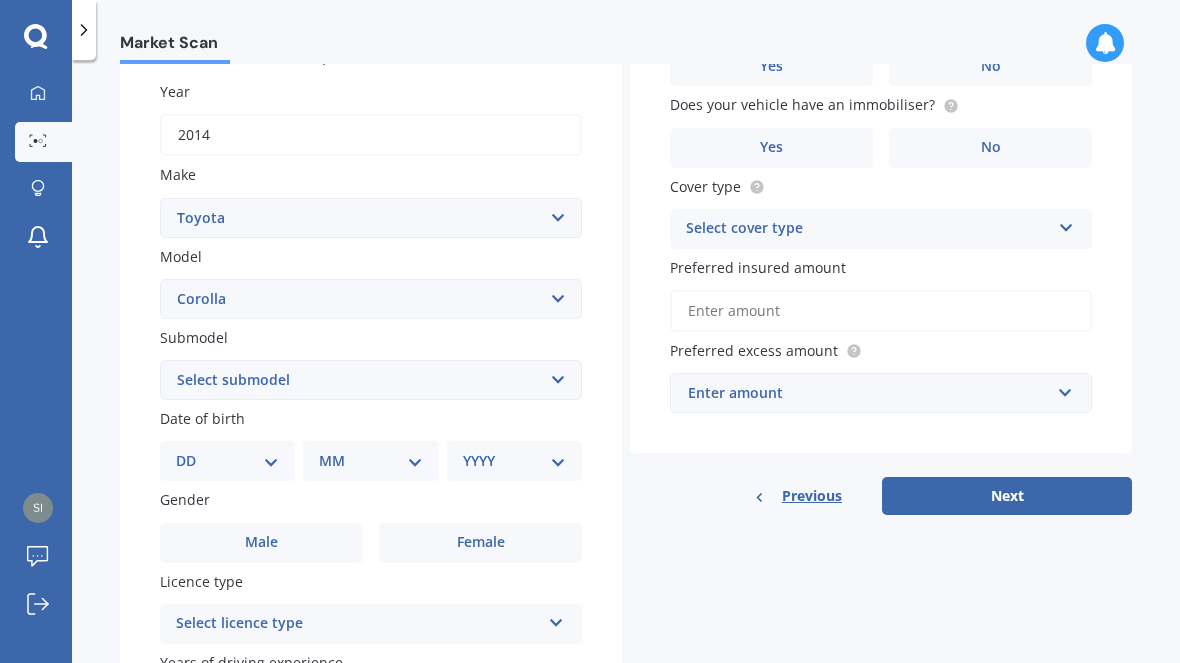 scroll, scrollTop: 297, scrollLeft: 0, axis: vertical 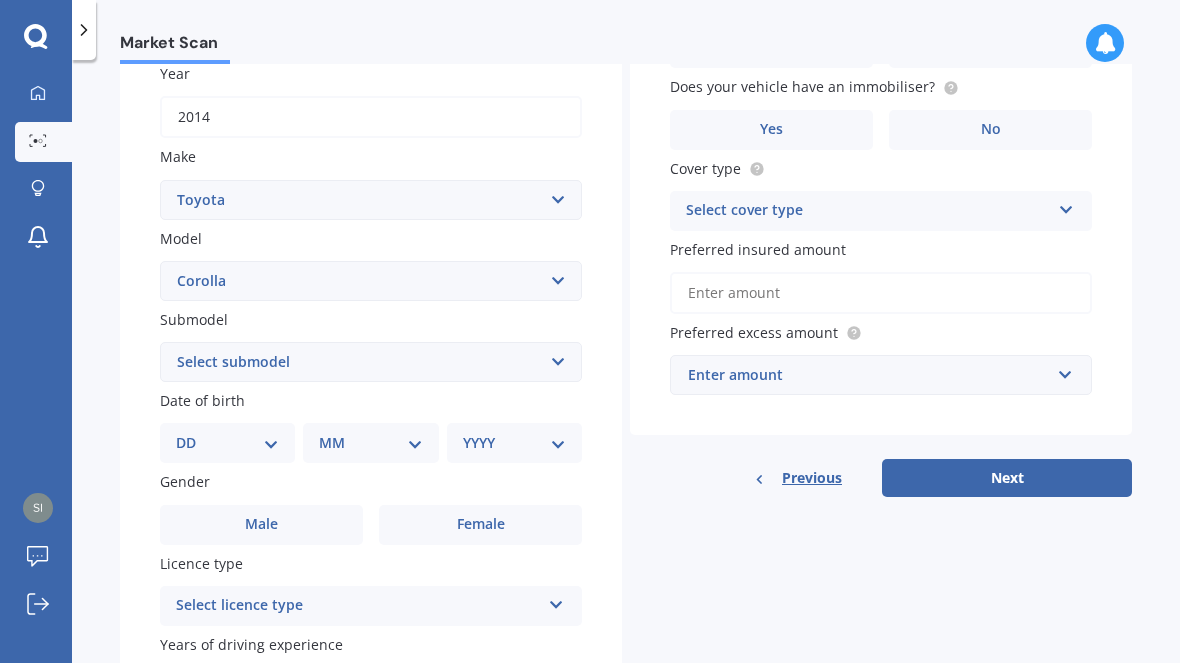 click on "Yes" at bounding box center (261, 525) 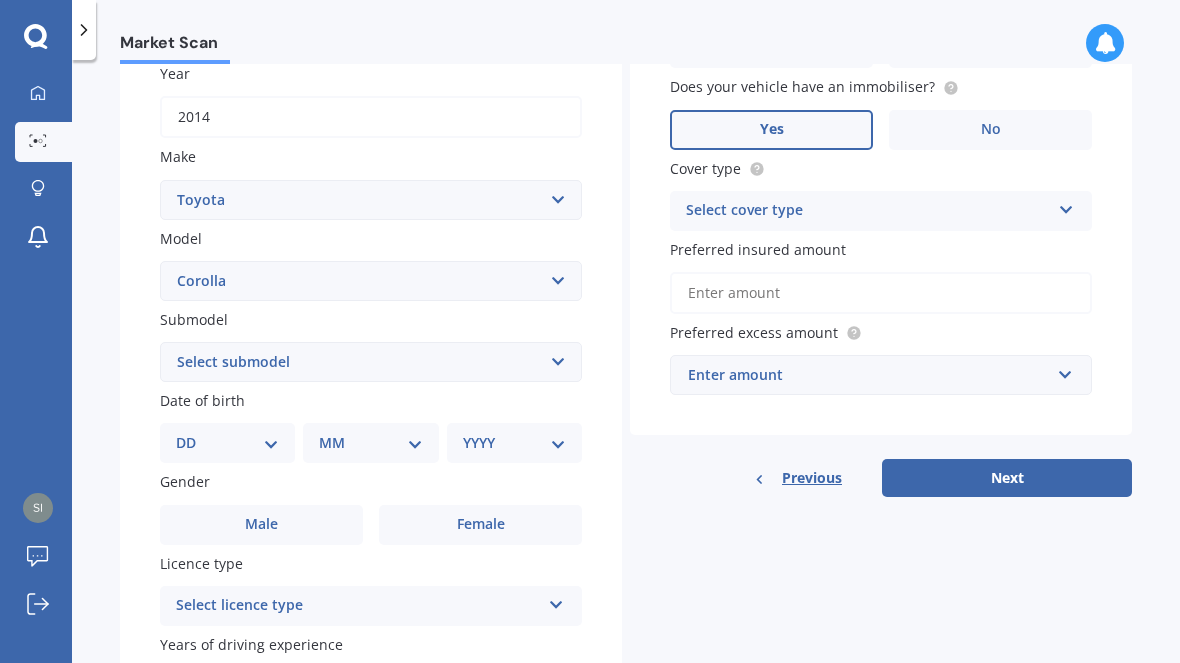 click on "Select cover type" at bounding box center [358, 606] 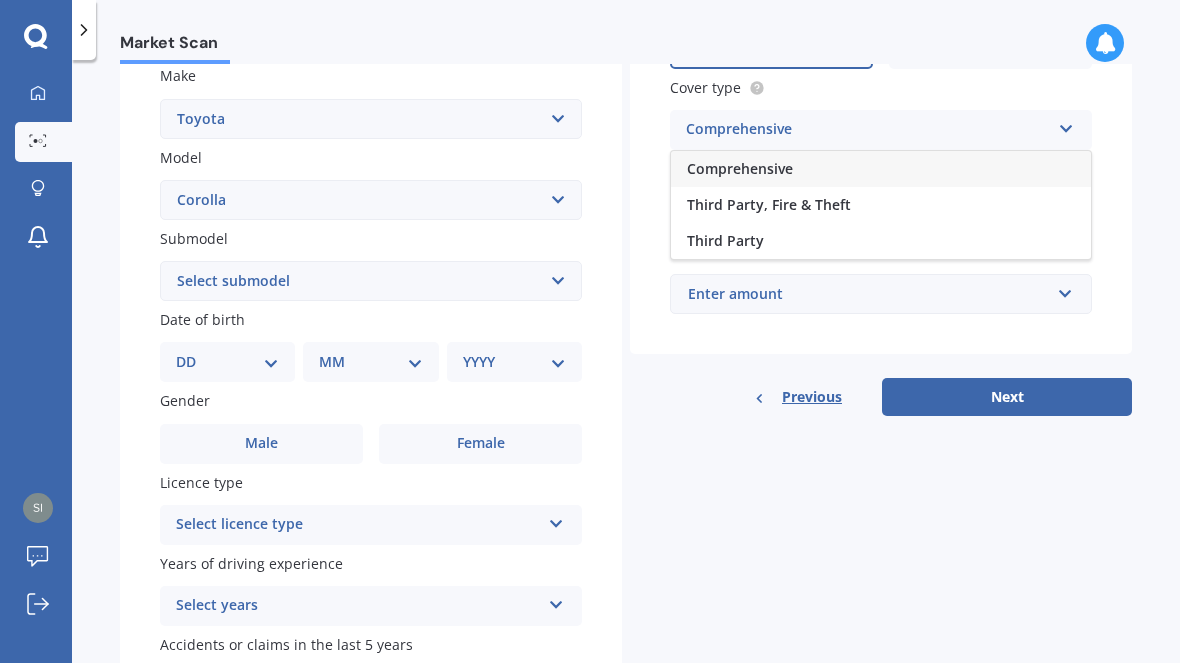 scroll, scrollTop: 382, scrollLeft: 0, axis: vertical 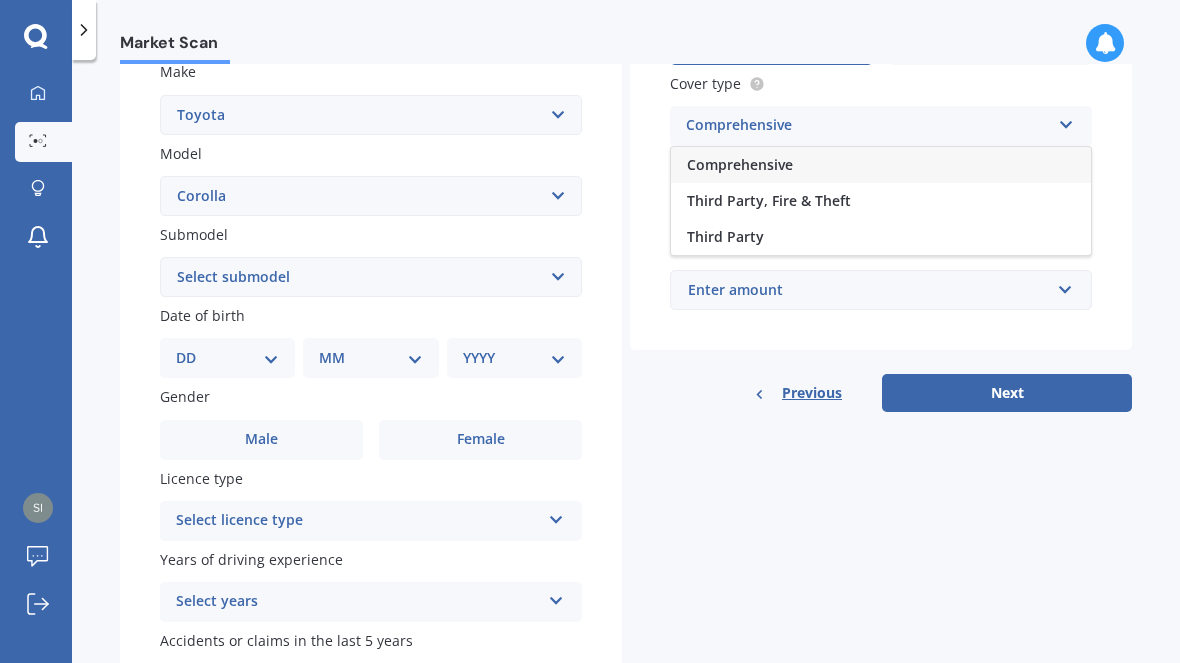 click on "Select submodel (All other) Axio Diesel Fielder 2WD Fielder 4WD FXGT GL GLX 1.8 GLX Sedan GS GTI GTI Sports GX 1.6 GX 1.8 GX CVT Hatch GX Sedan GX Wagon auto GX Wagon manual Hatch Hybrid Hybrid Levin 1.6 Levin SX Hatch Levin ZR Hatch Runx SE 1.5 Sportivo Non Turbo 1.8 Litre Sportivo Turbo 1.8 Litre Sprinter Sprinter GT Touring 4WD wagon Touring S/W Touring Wagon Hybrid TS 1.8 Van XL ZR Sedan" at bounding box center [371, 277] 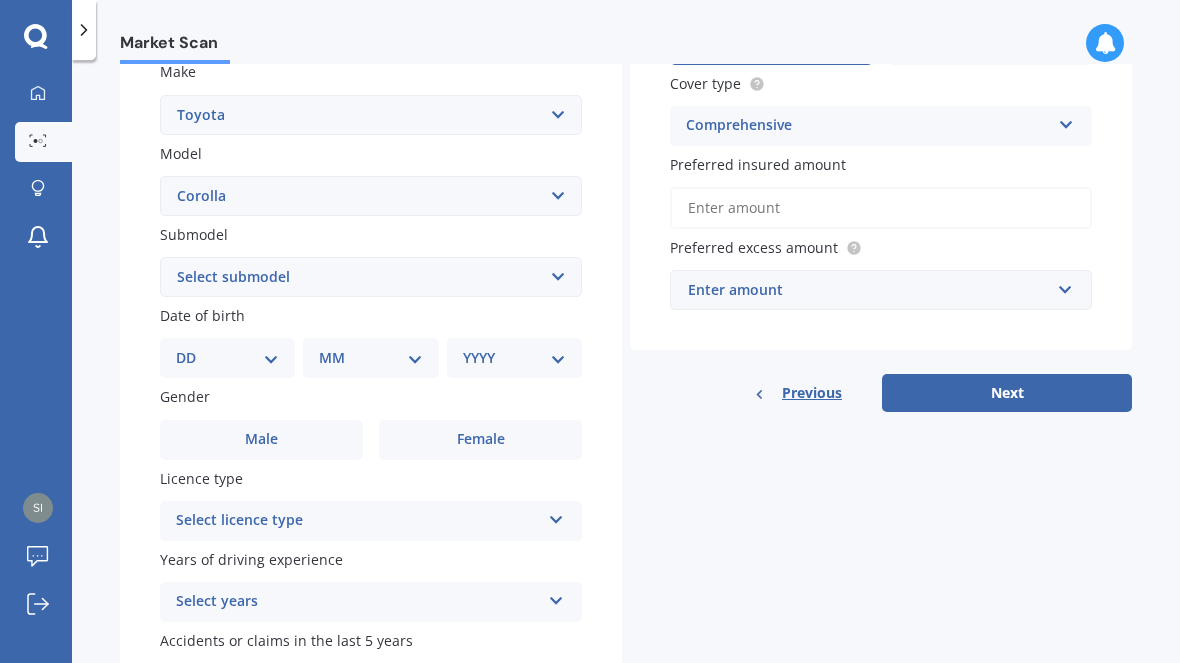 select on "FIELDER 2WD" 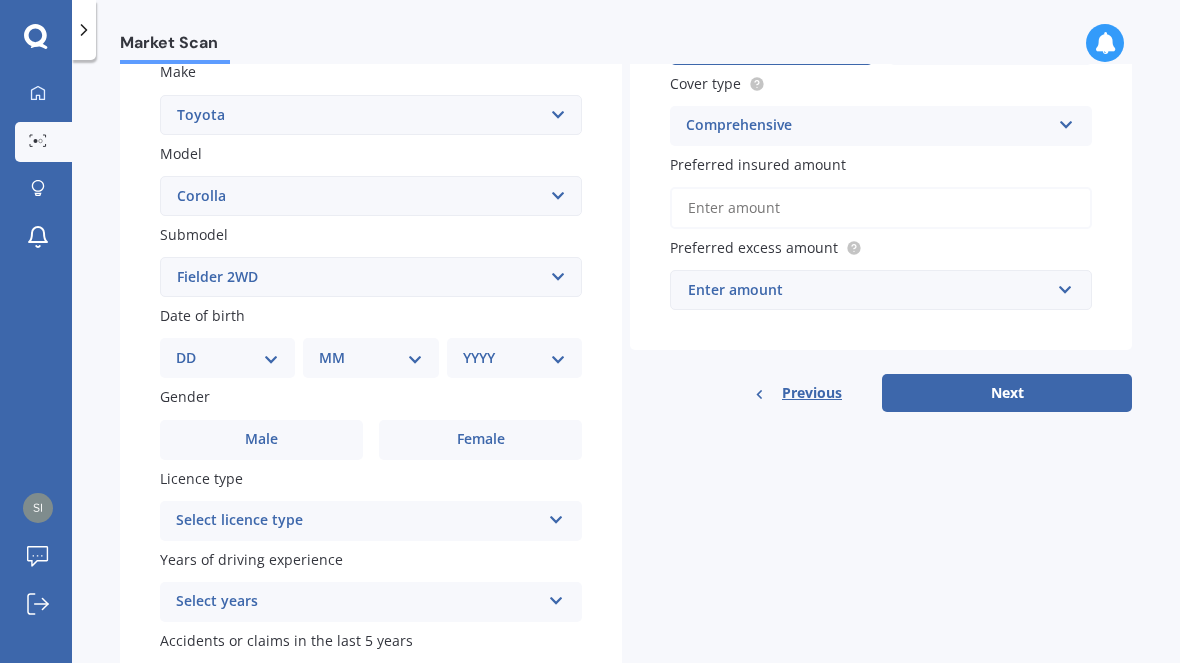 click on "DD 01 02 03 04 05 06 07 08 09 10 11 12 13 14 15 16 17 18 19 20 21 22 23 24 25 26 27 28 29 30 31" at bounding box center (227, 358) 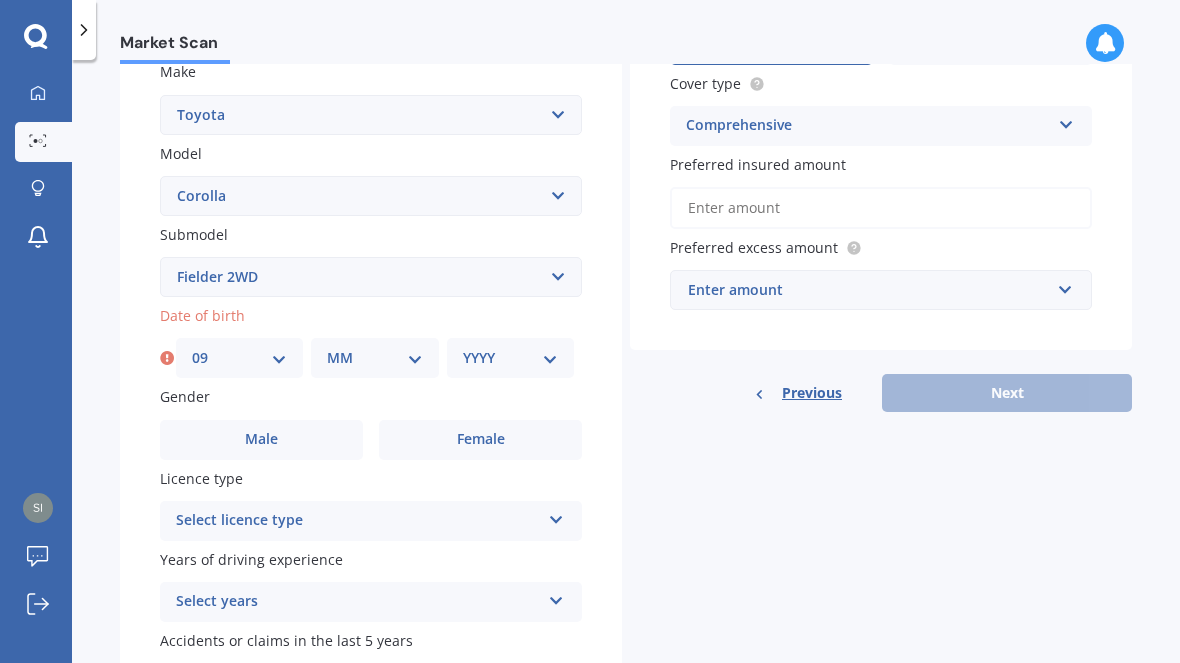 click on "MM 01 02 03 04 05 06 07 08 09 10 11 12" at bounding box center (374, 358) 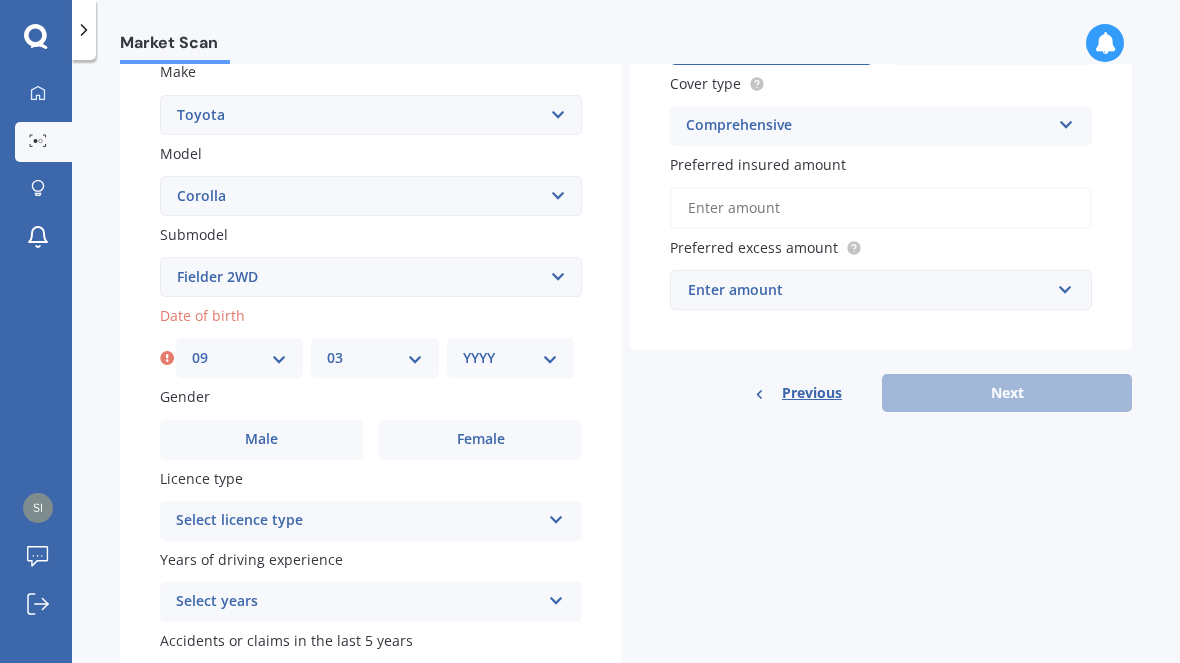 click on "YYYY 2025 2024 2023 2022 2021 2020 2019 2018 2017 2016 2015 2014 2013 2012 2011 2010 2009 2008 2007 2006 2005 2004 2003 2002 2001 2000 1999 1998 1997 1996 1995 1994 1993 1992 1991 1990 1989 1988 1987 1986 1985 1984 1983 1982 1981 1980 1979 1978 1977 1976 1975 1974 1973 1972 1971 1970 1969 1968 1967 1966 1965 1964 1963 1962 1961 1960 1959 1958 1957 1956 1955 1954 1953 1952 1951 1950 1949 1948 1947 1946 1945 1944 1943 1942 1941 1940 1939 1938 1937 1936 1935 1934 1933 1932 1931 1930 1929 1928 1927 1926" at bounding box center [510, 358] 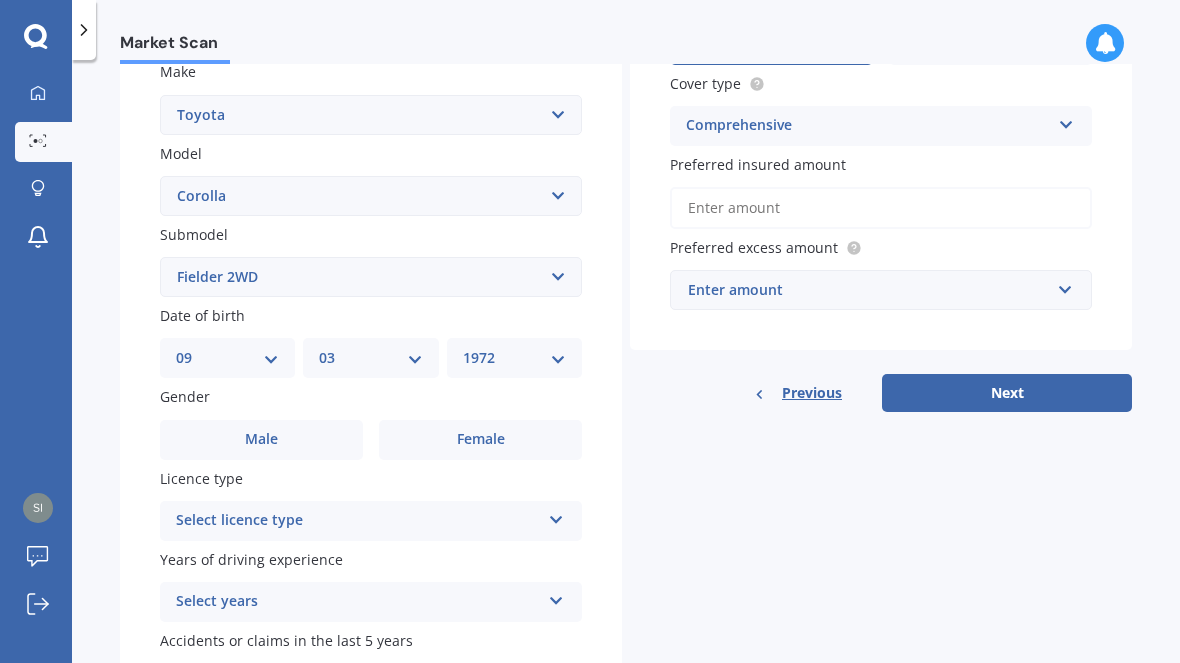 click on "Male" at bounding box center (261, 440) 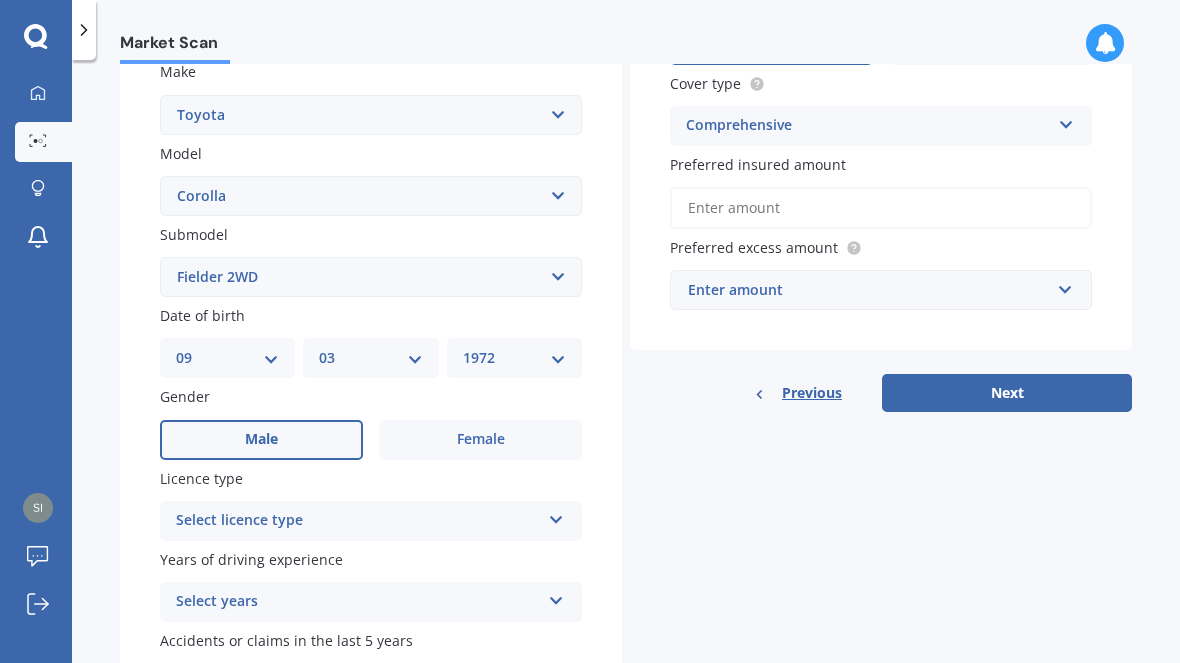 click on "Select licence type" at bounding box center (358, 521) 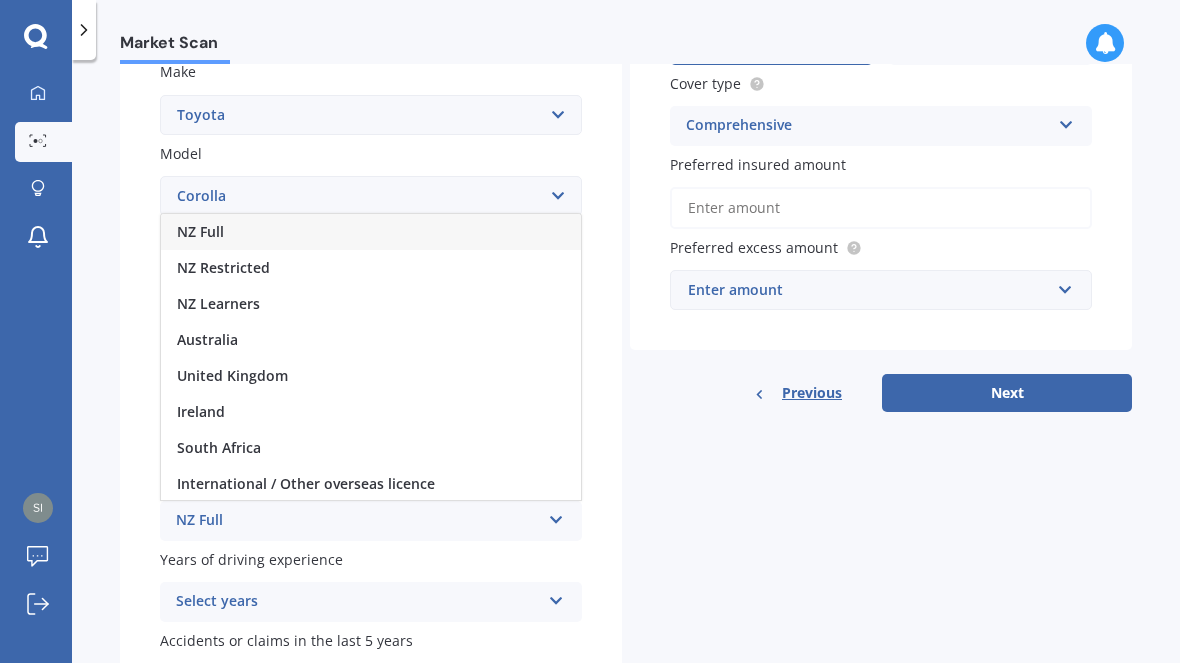 click on "NZ Full" at bounding box center [371, 232] 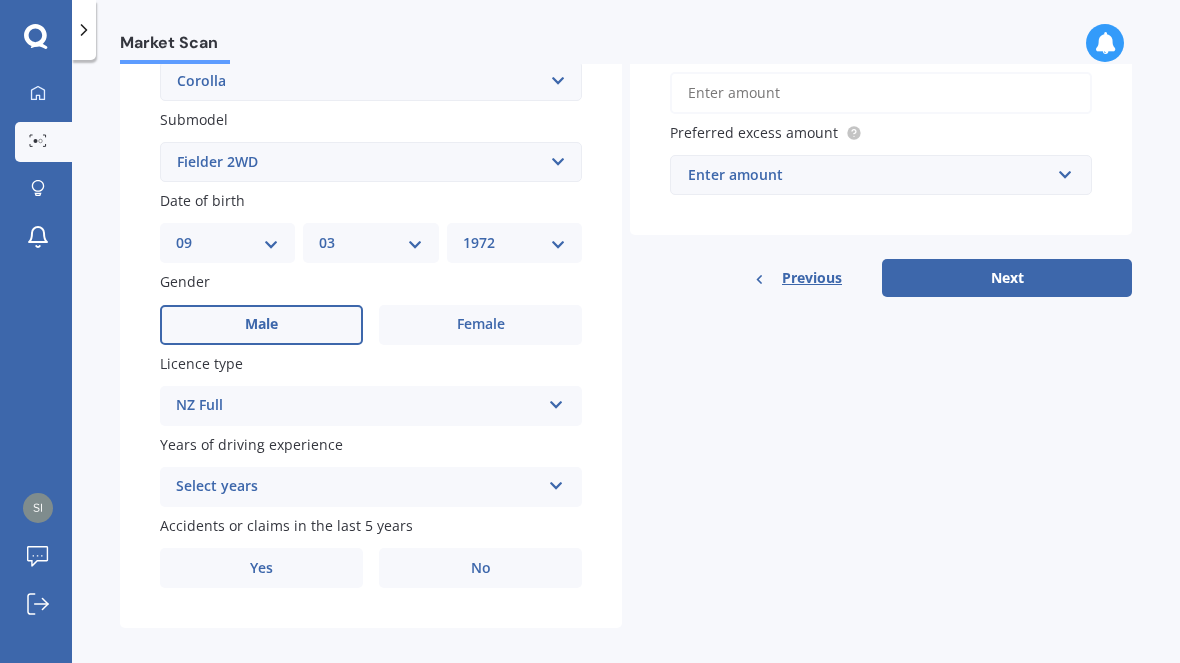scroll, scrollTop: 497, scrollLeft: 0, axis: vertical 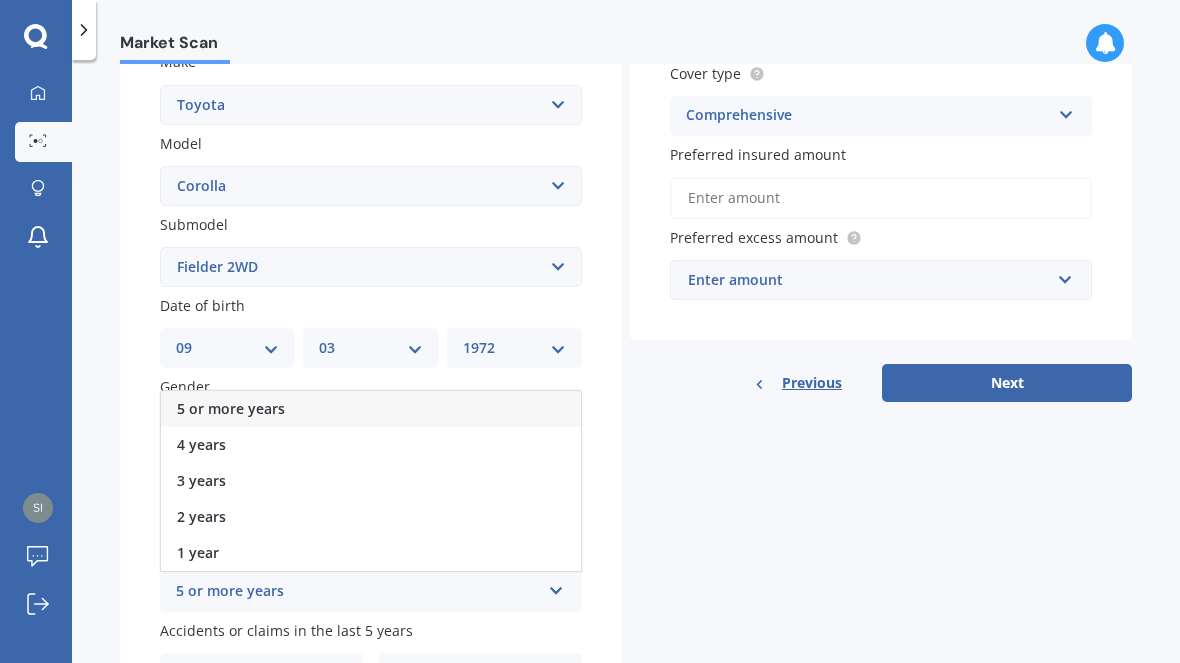 click on "5 or more years" at bounding box center [358, 592] 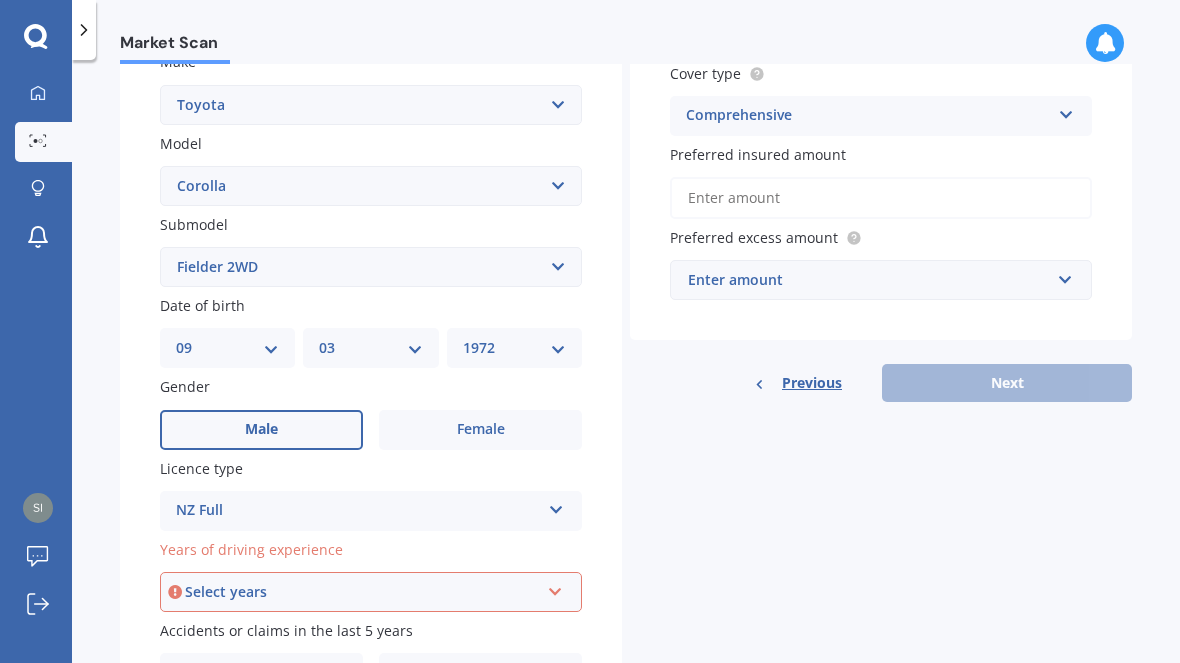 click on "Select years" at bounding box center [362, 592] 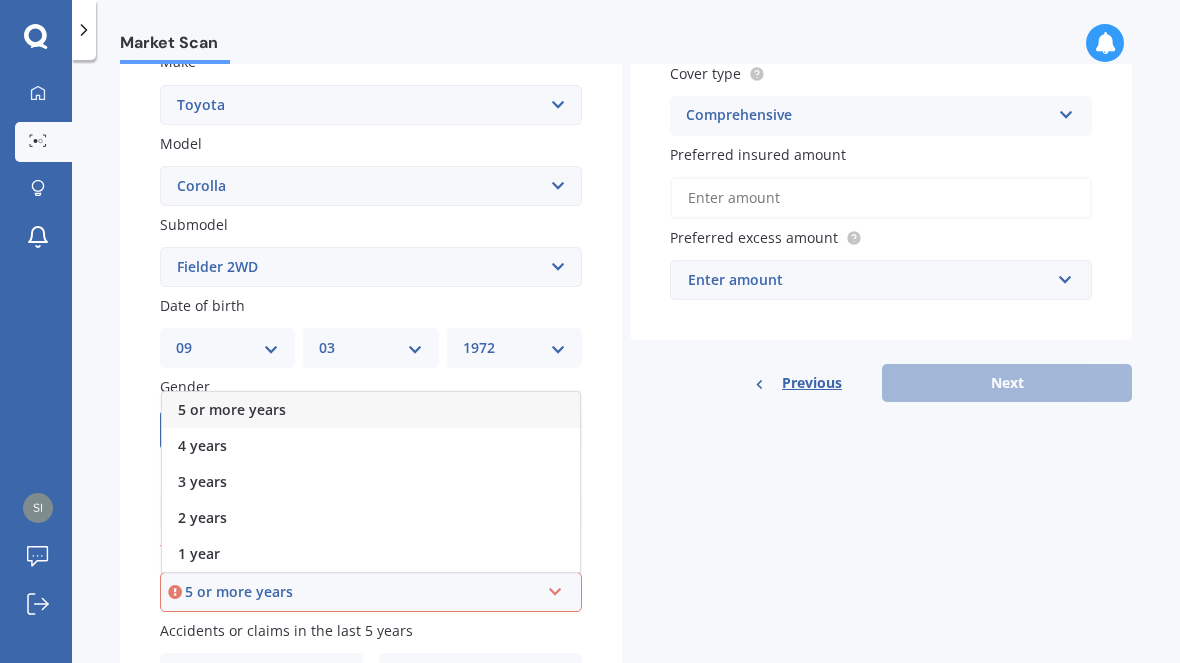 click on "5 or more years" at bounding box center (371, 410) 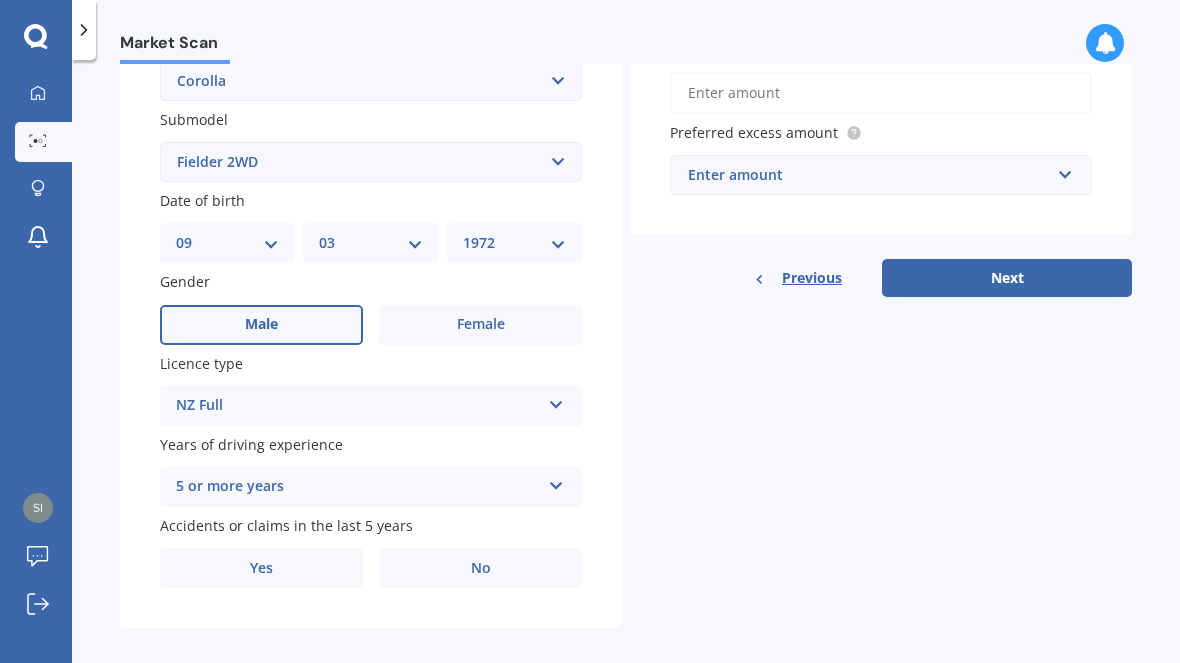 scroll, scrollTop: 497, scrollLeft: 0, axis: vertical 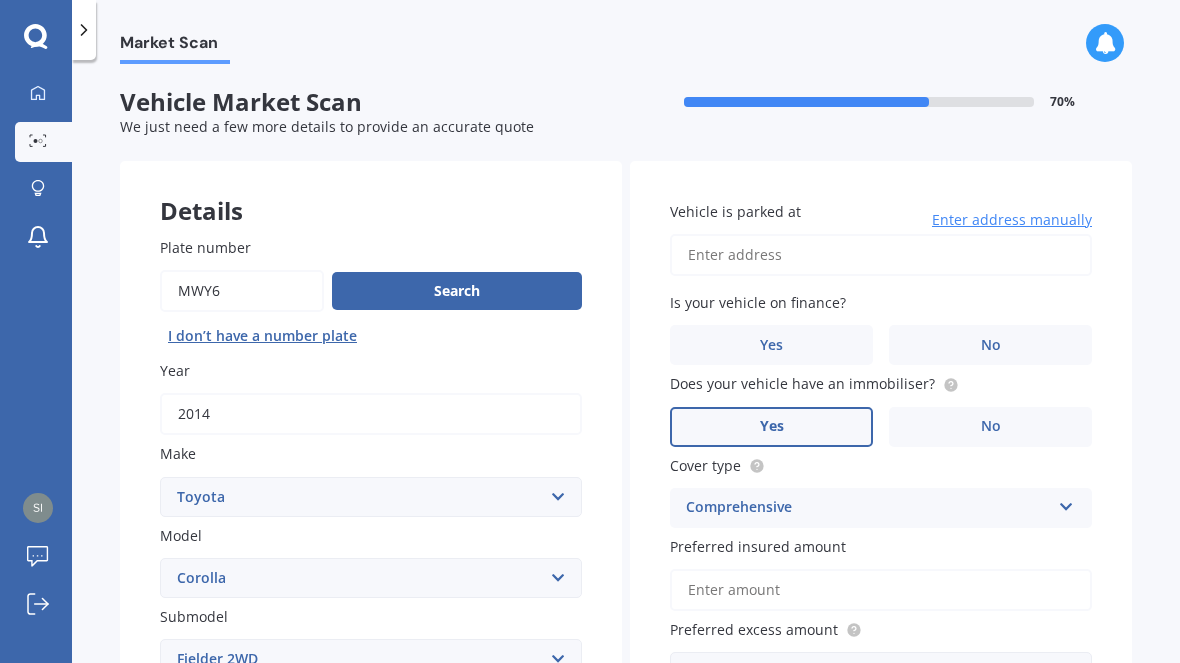 click on "Vehicle is parked at" at bounding box center (881, 255) 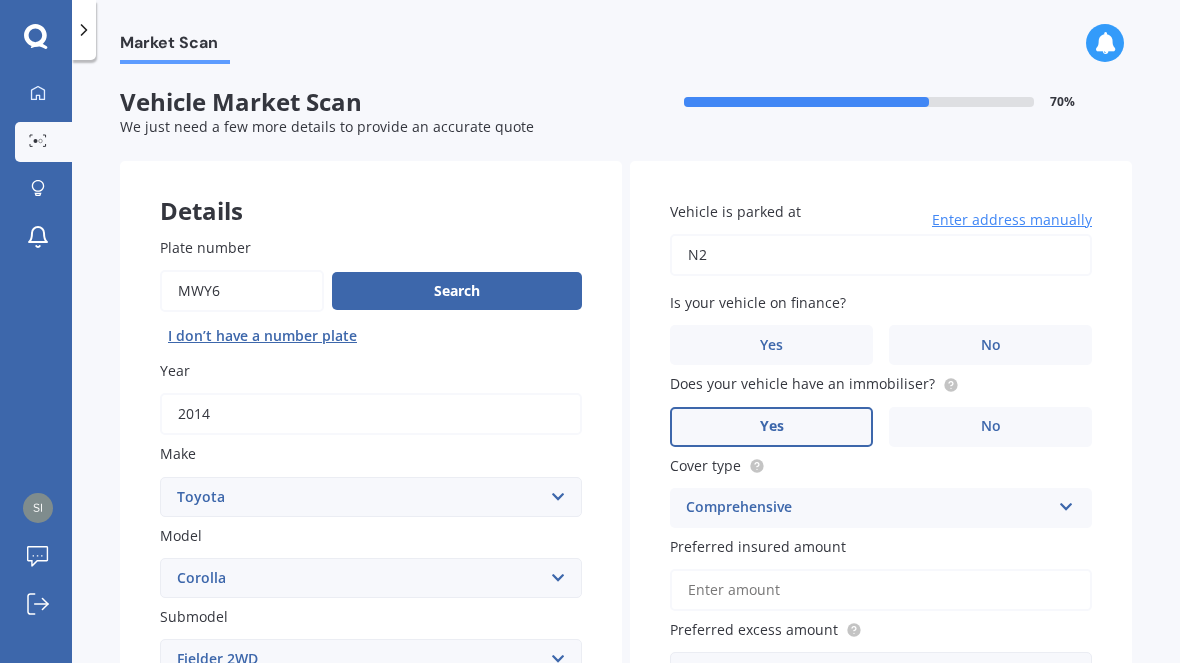 type on "N" 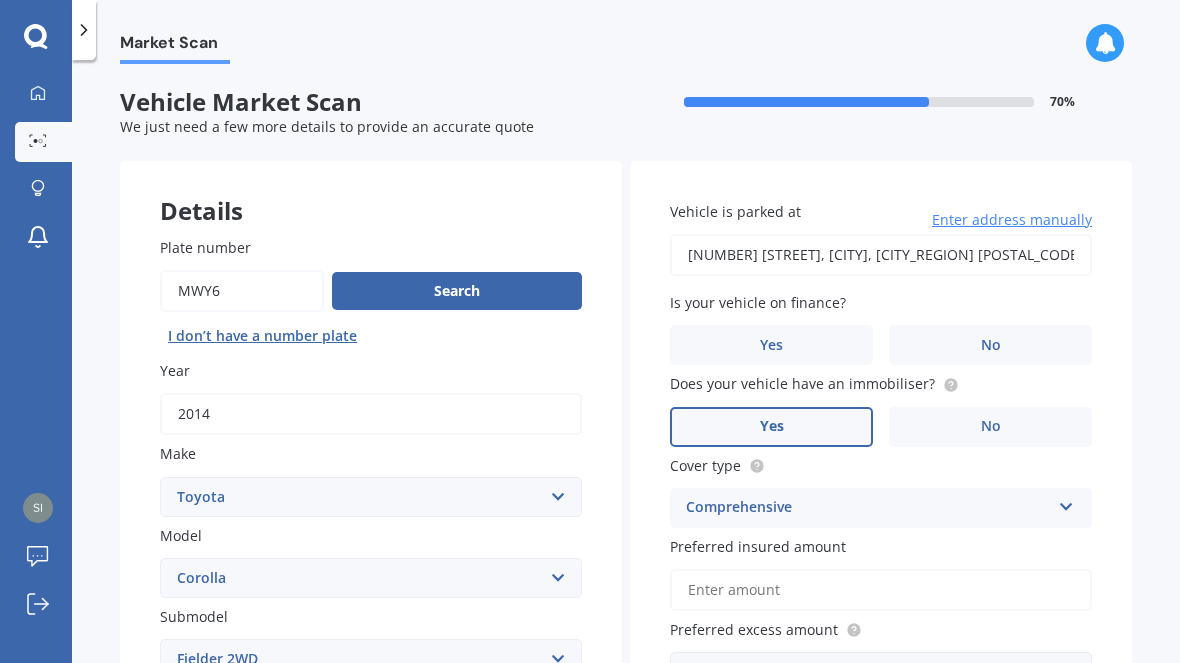 click on "No" at bounding box center (480, 822) 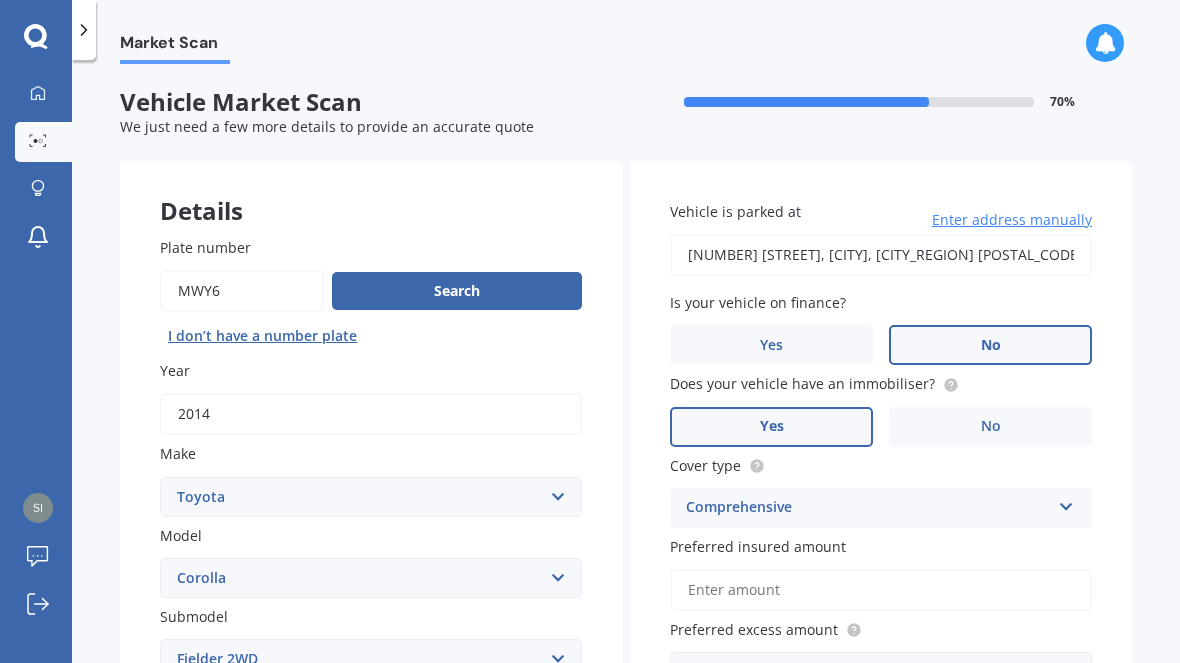 click on "[NUMBER] [STREET], [CITY], [CITY_REGION] [POSTAL_CODE]" at bounding box center [881, 255] 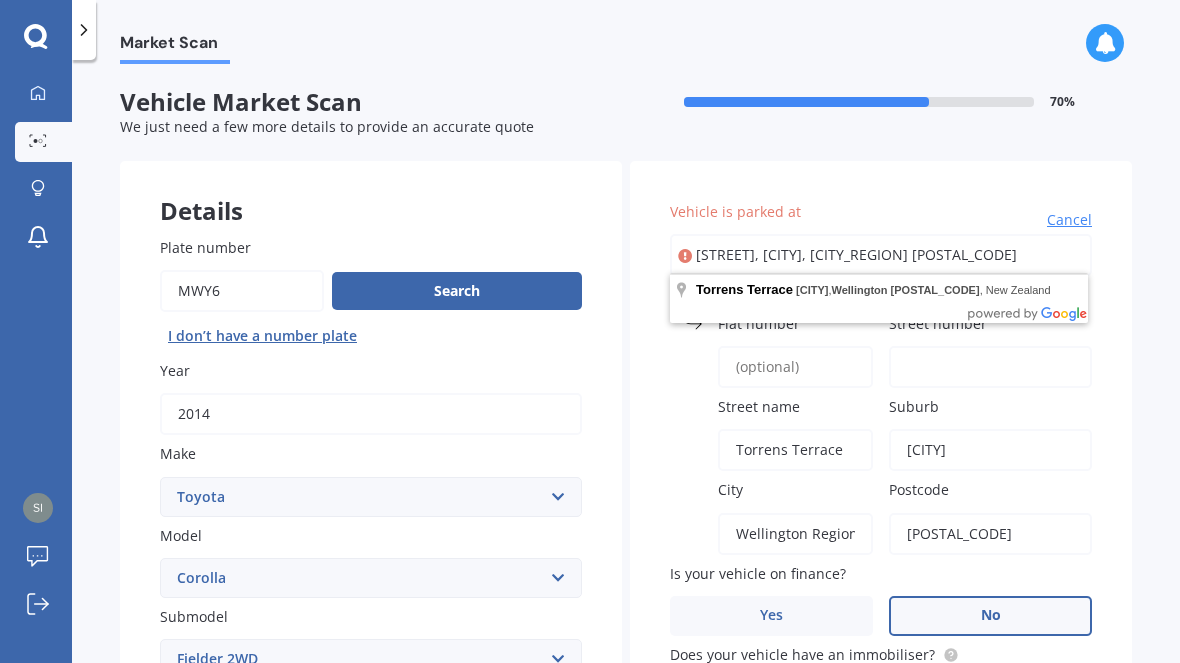 click on "[STREET], [CITY], [CITY_REGION] [POSTAL_CODE]" at bounding box center (881, 255) 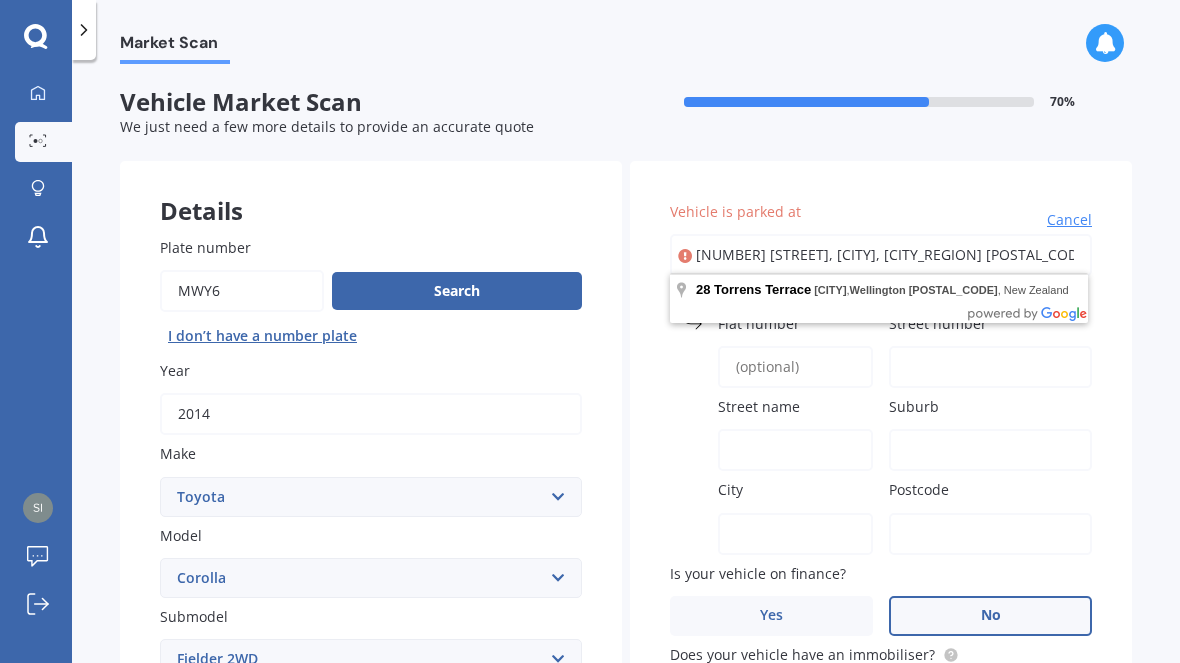 type on "[NUMBER] [STREET], [CITY], [CITY_REGION] [POSTAL_CODE]" 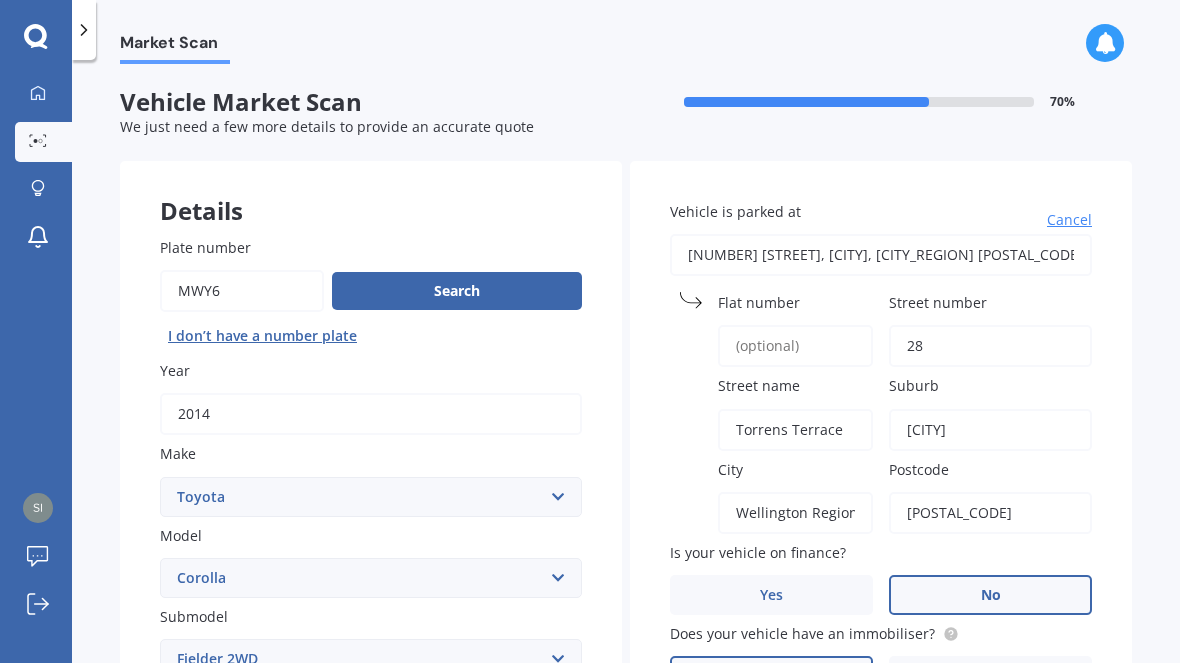 click on "[NUMBER] [STREET], [CITY], [CITY_REGION] [POSTAL_CODE]" at bounding box center (881, 255) 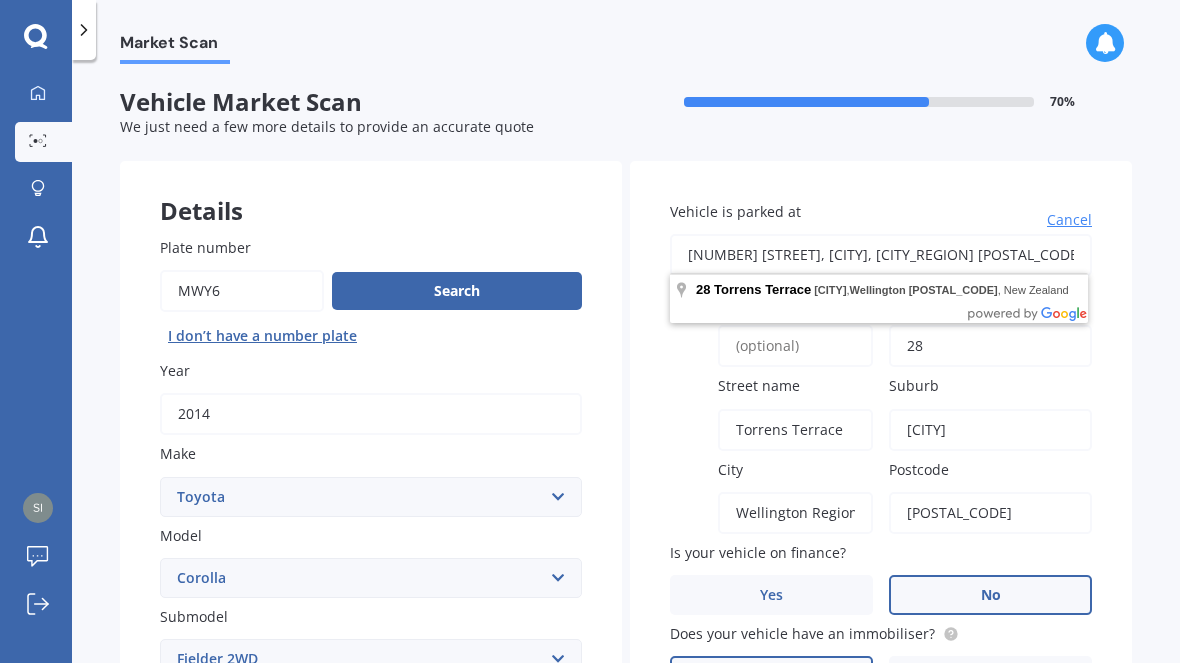 click on "Market Scan Vehicle Market Scan 70 % We just need a few more details to provide an accurate quote Details Plate number Search I don’t have a number plate Year 2014 Make Select make AC ALFA ROMEO ASTON MARTIN AUDI AUSTIN BEDFORD Bentley BMW BYD CADILLAC CAN-AM CHERY CHEVROLET CHRYSLER Citroen CRUISEAIR CUPRA DAEWOO DAIHATSU DAIMLER DAMON DIAHATSU DODGE EXOCET FACTORY FIVE FERRARI FIAT Fiord FLEETWOOD FORD FOTON FRASER GEELY GENESIS GEORGIE BOY GMC GREAT WALL GWM HAVAL HILLMAN HINO HOLDEN HOLIDAY RAMBLER HONDA HUMMER HYUNDAI INFINITI ISUZU IVECO JAC JAECOO JAGUAR JEEP KGM KIA LADA LAMBORGHINI LANCIA LANDROVER LDV LEXUS LINCOLN LOTUS LUNAR M.G M.G. MAHINDRA MASERATI MAZDA MCLAREN MERCEDES AMG Mercedes Benz MERCEDES-AMG MERCURY MINI MITSUBISHI MORGAN MORRIS NEWMAR NISSAN OMODA OPEL OXFORD PEUGEOT Plymouth Polestar PONTIAC PORSCHE PROTON RAM Range Rover Rayne RENAULT ROLLS ROYCE ROVER SAAB SATURN SEAT SHELBY SKODA SMART SSANGYONG SUBARU SUZUKI TATA TESLA TIFFIN Toyota TRIUMPH TVR Vauxhall VOLKSWAGEN VOLVO ZX 86" at bounding box center [626, 365] 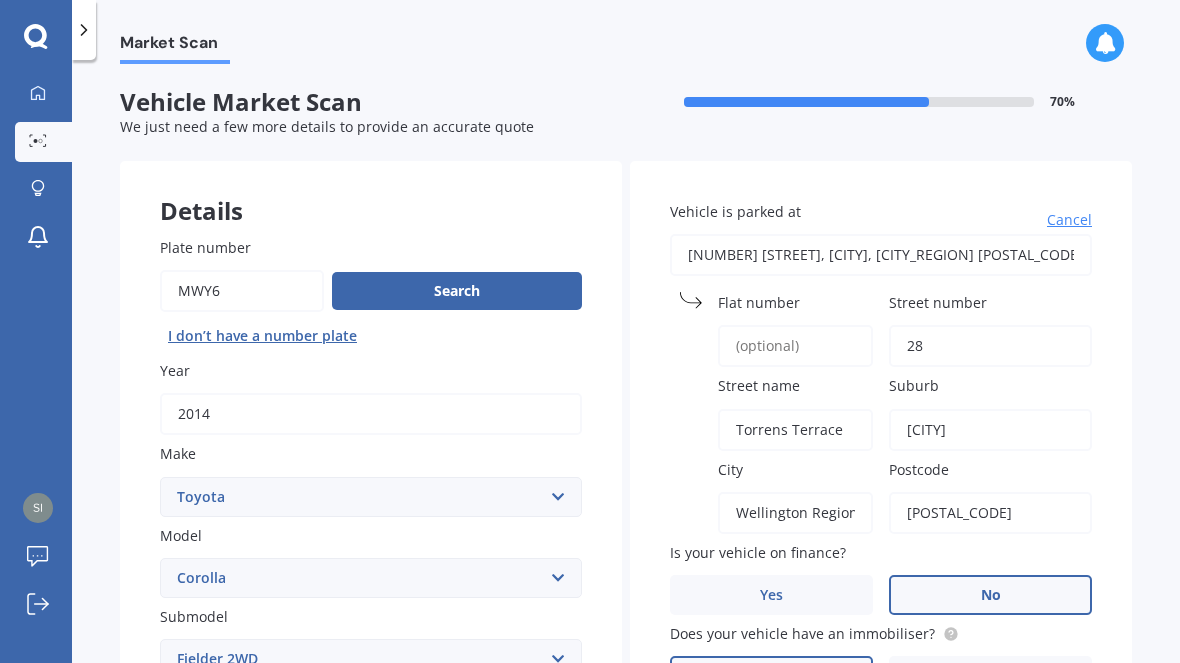 click on "Flat number" at bounding box center [795, 346] 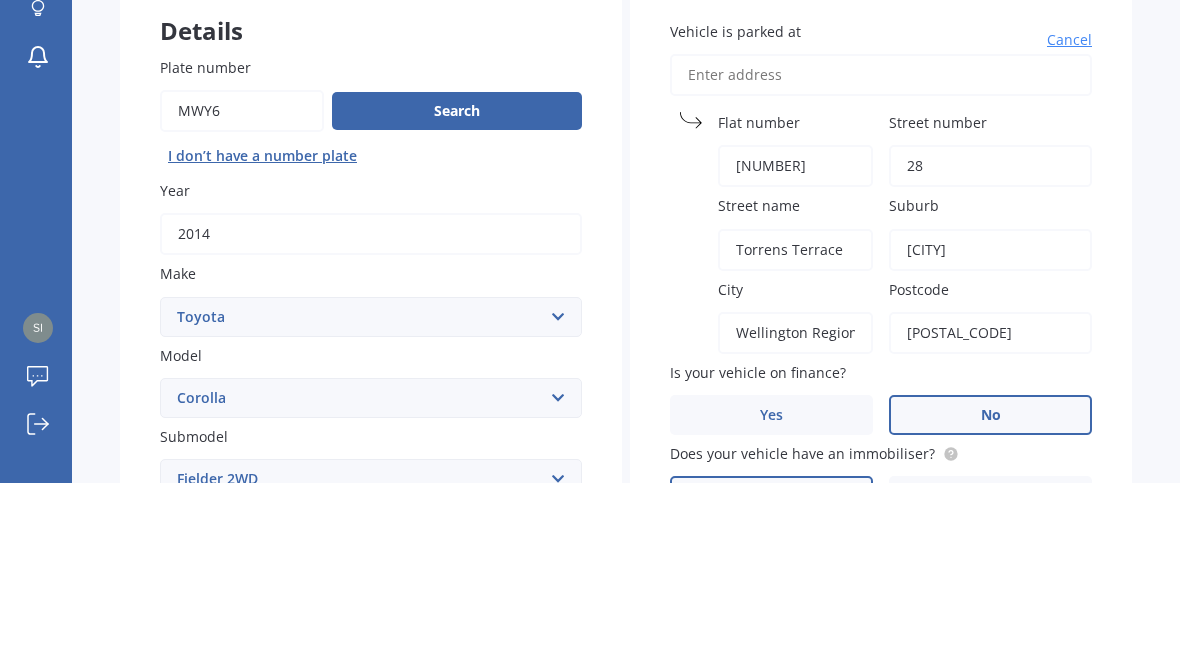 type on "[NUMBER]" 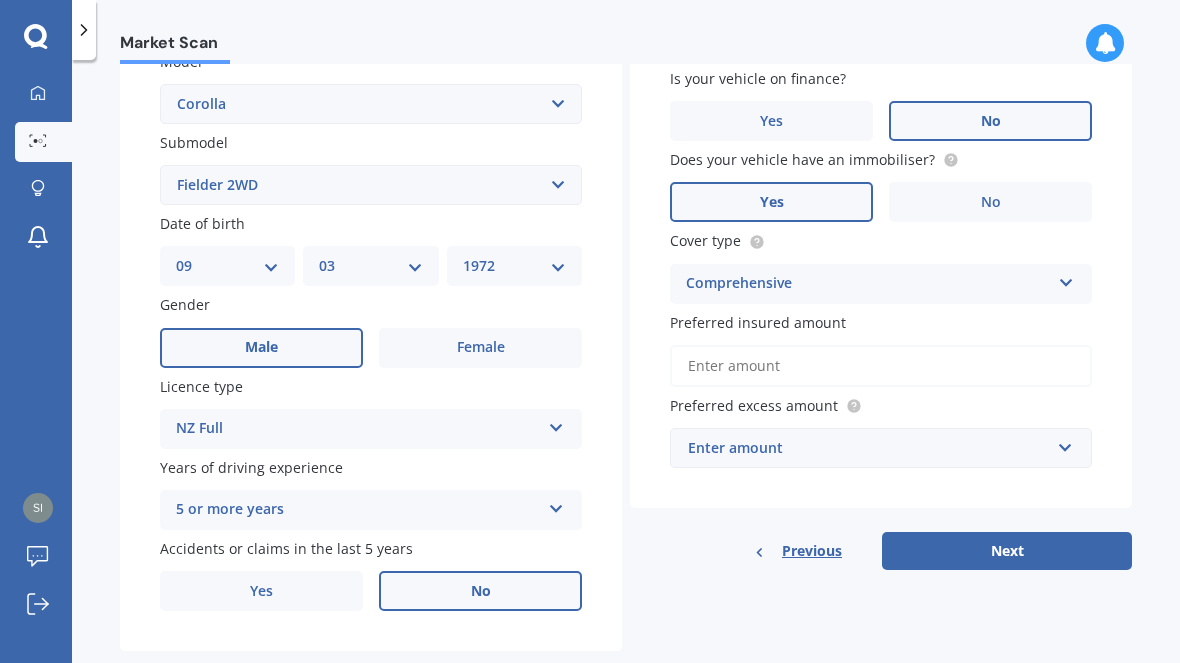 scroll, scrollTop: 483, scrollLeft: 0, axis: vertical 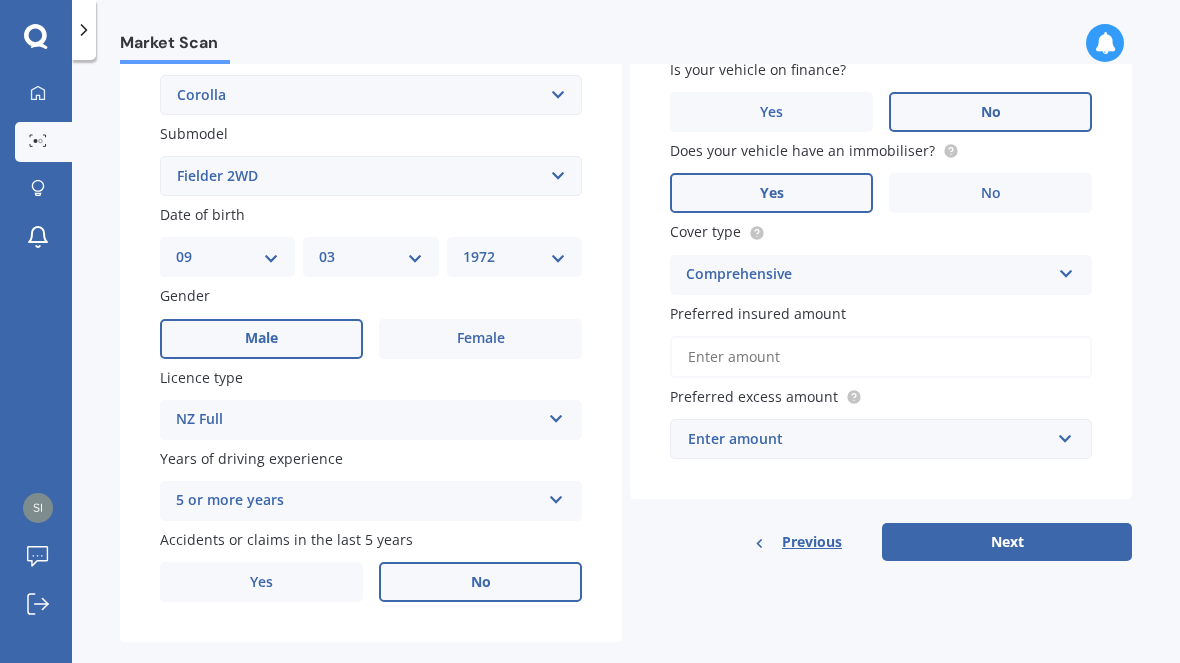 click on "Preferred insured amount" at bounding box center [881, 357] 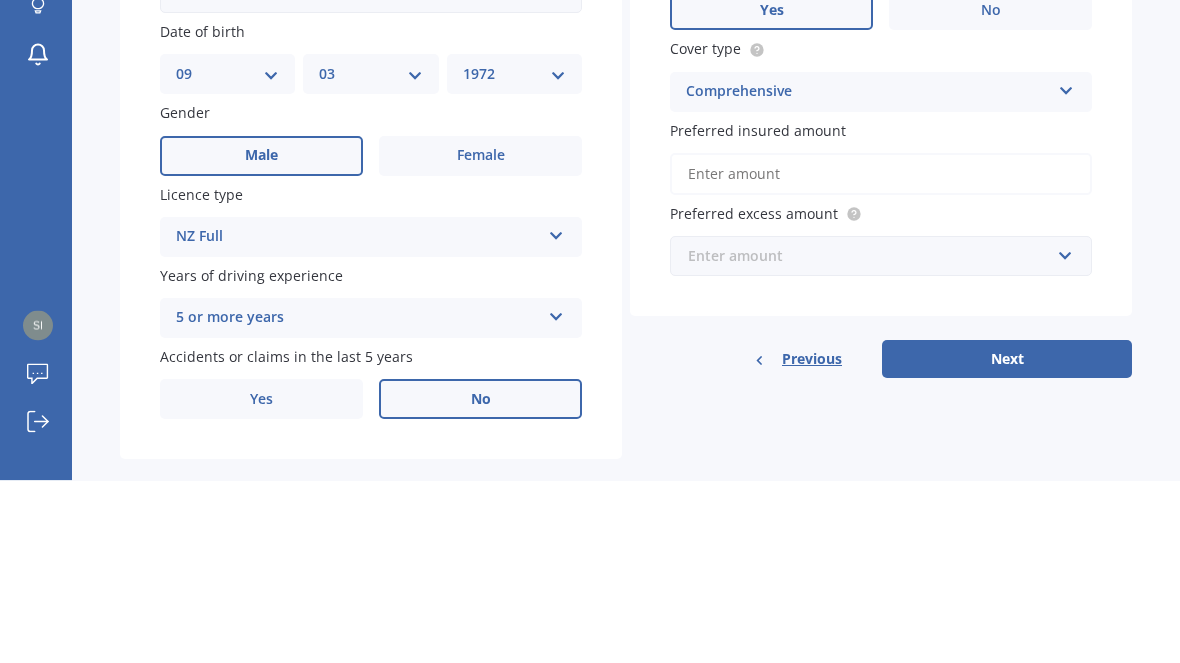 click at bounding box center [874, 439] 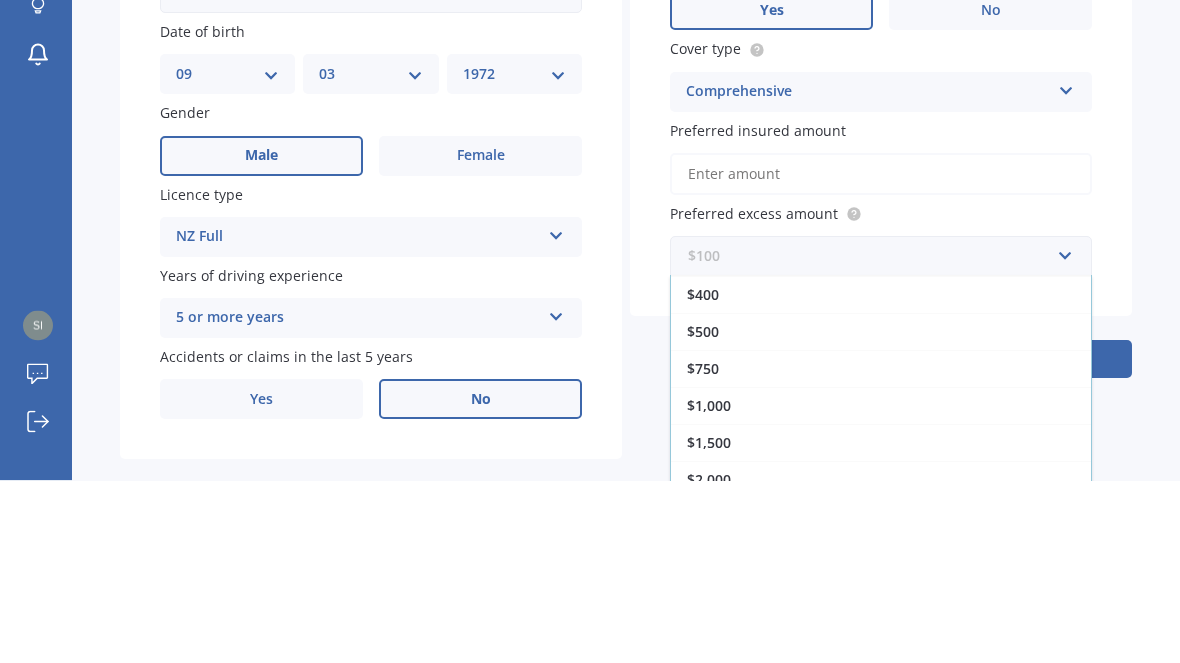 scroll, scrollTop: 36, scrollLeft: 0, axis: vertical 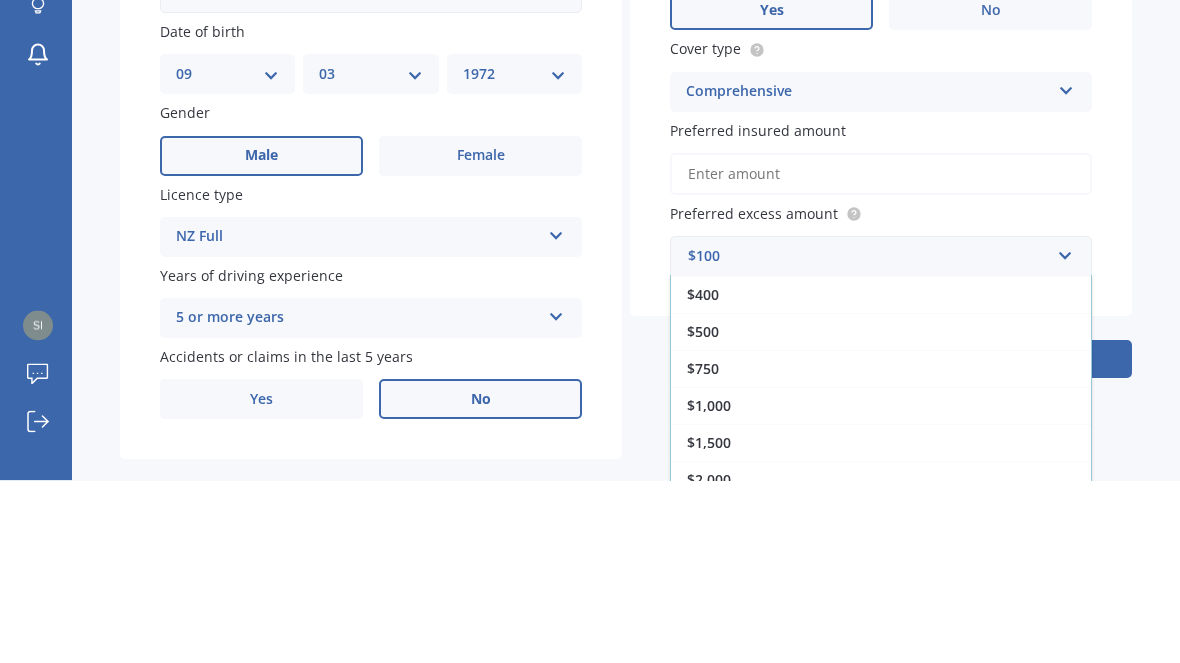 click on "$500" at bounding box center [881, 514] 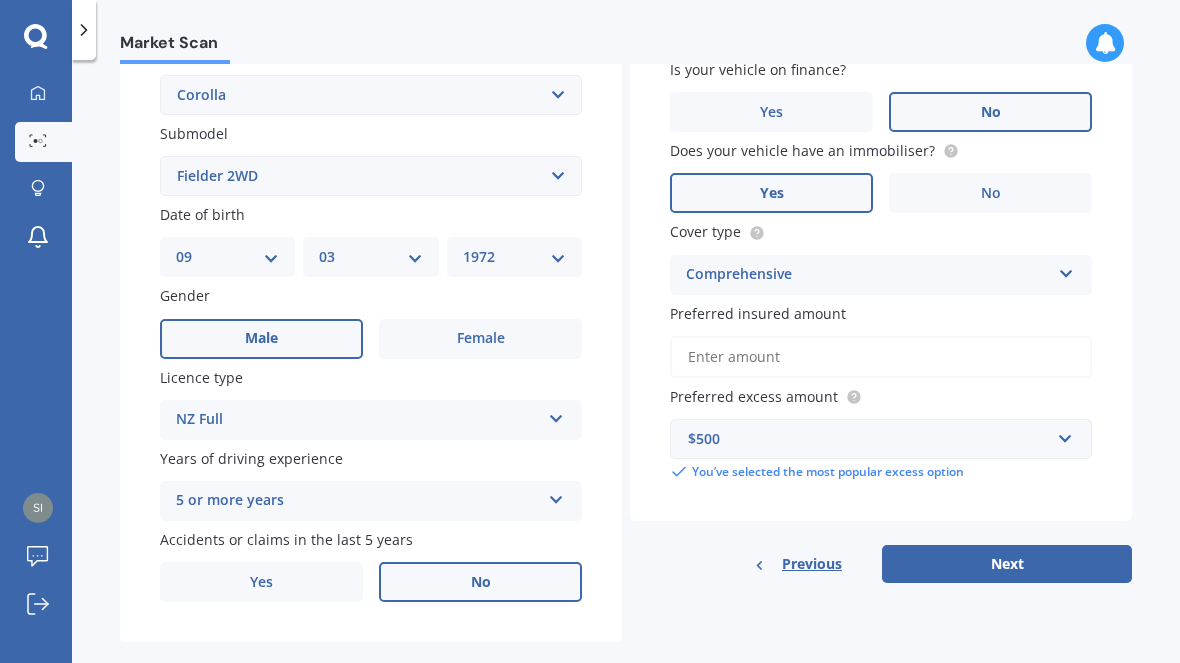click on "Preferred insured amount" at bounding box center [881, 357] 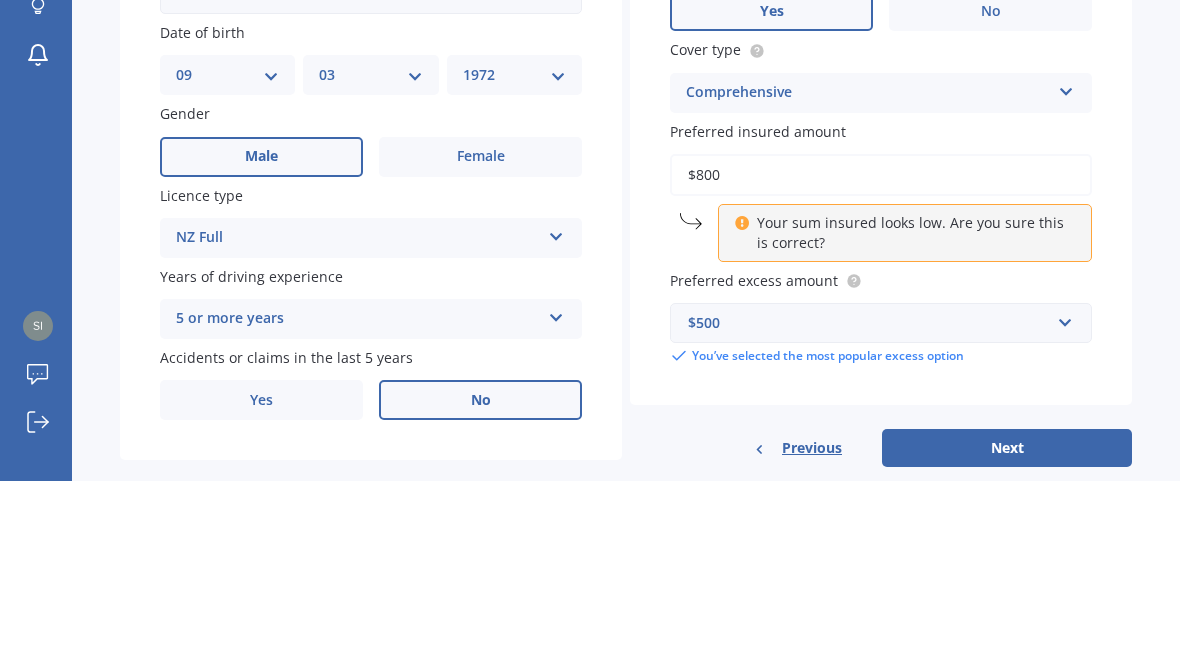 type on "$8,000" 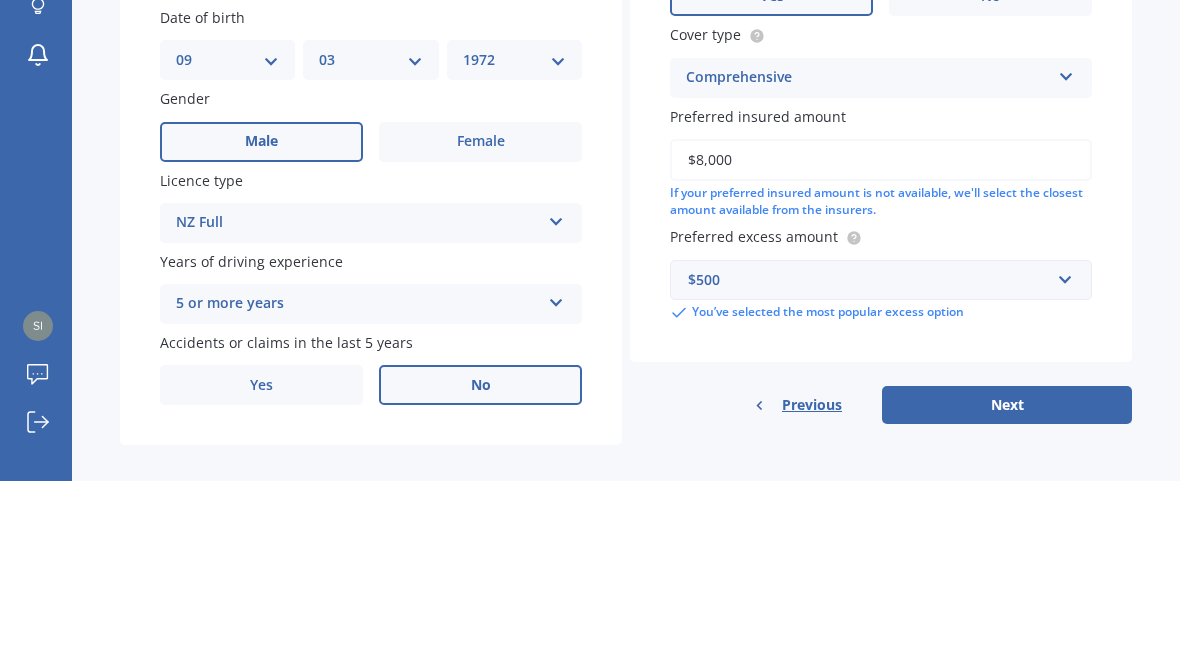 scroll, scrollTop: 497, scrollLeft: 0, axis: vertical 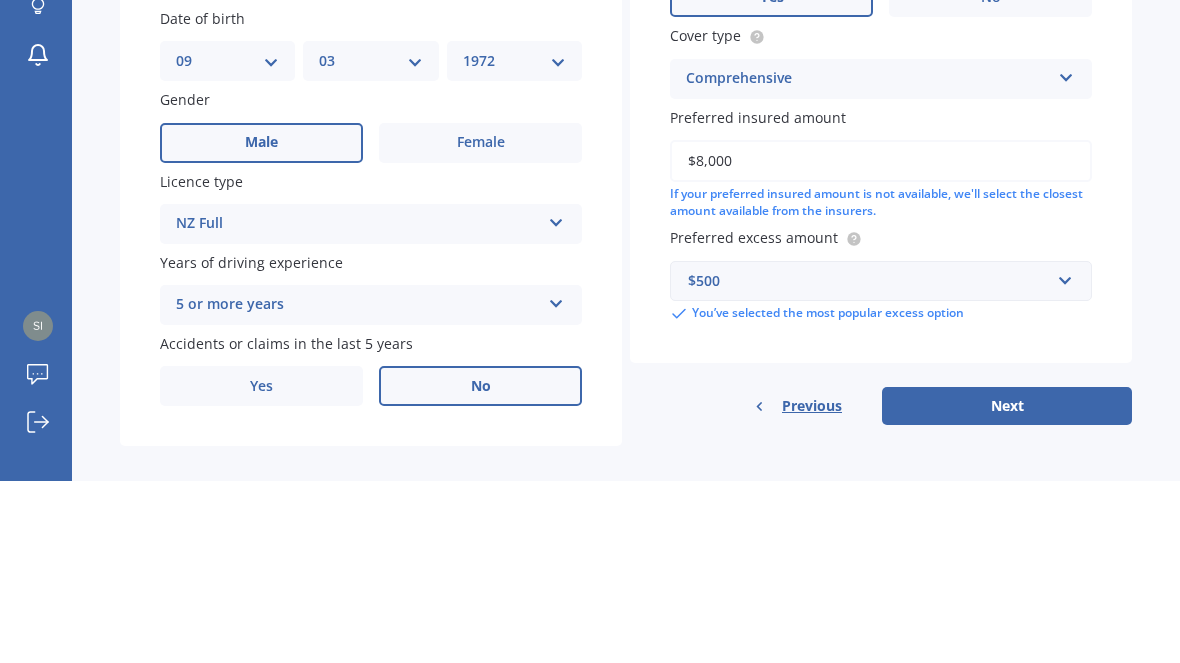 click on "Market Scan Vehicle Market Scan 70 % We just need a few more details to provide an accurate quote Details Plate number Search I don’t have a number plate Year 2014 Make Select make AC ALFA ROMEO ASTON MARTIN AUDI AUSTIN BEDFORD Bentley BMW BYD CADILLAC CAN-AM CHERY CHEVROLET CHRYSLER Citroen CRUISEAIR CUPRA DAEWOO DAIHATSU DAIMLER DAMON DIAHATSU DODGE EXOCET FACTORY FIVE FERRARI FIAT Fiord FLEETWOOD FORD FOTON FRASER GEELY GENESIS GEORGIE BOY GMC GREAT WALL GWM HAVAL HILLMAN HINO HOLDEN HOLIDAY RAMBLER HONDA HUMMER HYUNDAI INFINITI ISUZU IVECO JAC JAECOO JAGUAR JEEP KGM KIA LADA LAMBORGHINI LANCIA LANDROVER LDV LEXUS LINCOLN LOTUS LUNAR M.G M.G. MAHINDRA MASERATI MAZDA MCLAREN MERCEDES AMG Mercedes Benz MERCEDES-AMG MERCURY MINI MITSUBISHI MORGAN MORRIS NEWMAR NISSAN OMODA OPEL OXFORD PEUGEOT Plymouth Polestar PONTIAC PORSCHE PROTON RAM Range Rover Rayne RENAULT ROLLS ROYCE ROVER SAAB SATURN SEAT SHELBY SKODA SMART SSANGYONG SUBARU SUZUKI TATA TESLA TIFFIN Toyota TRIUMPH TVR Vauxhall VOLKSWAGEN VOLVO ZX 86" at bounding box center [626, 365] 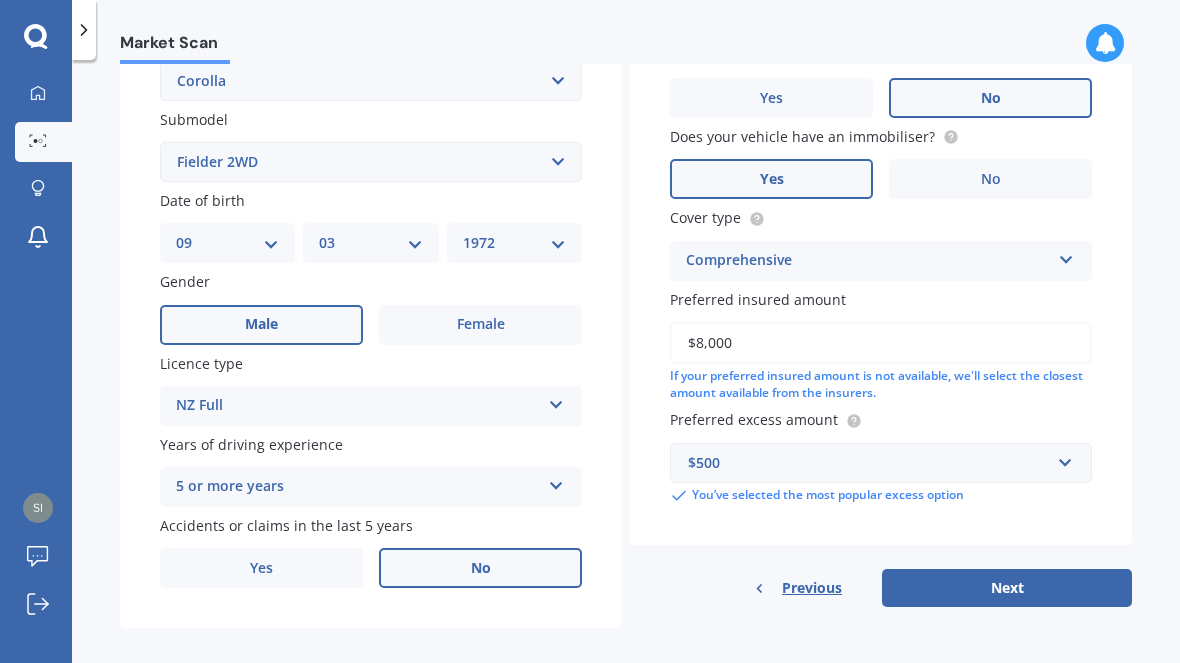 click on "Next" at bounding box center (1007, 588) 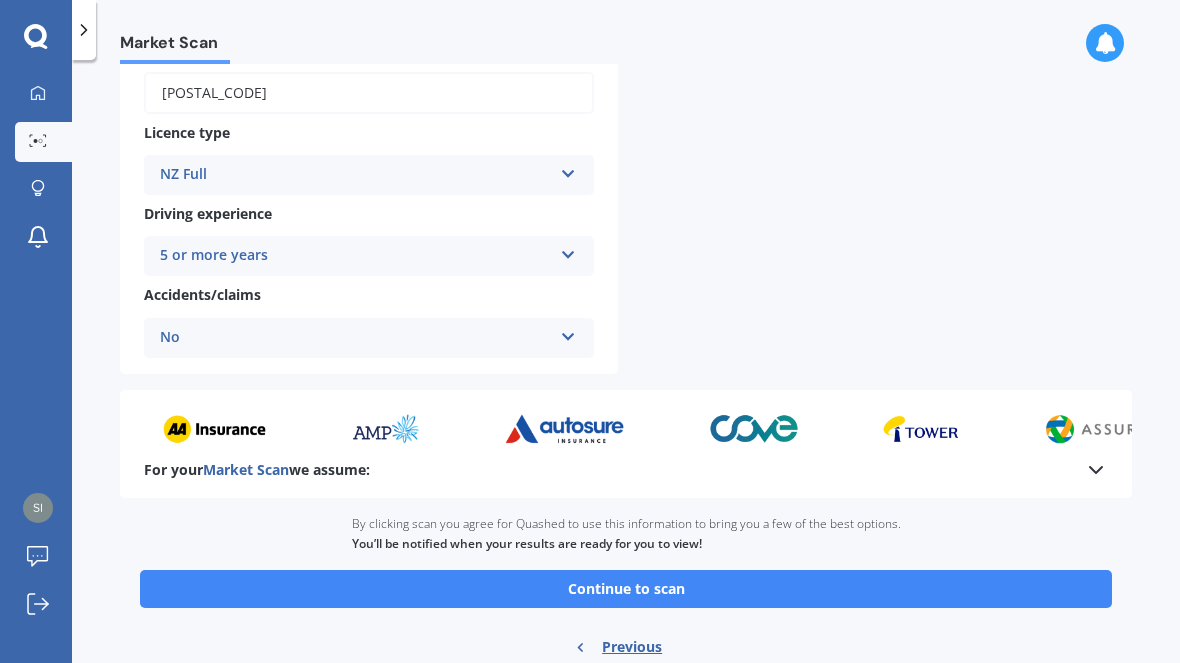 scroll, scrollTop: 717, scrollLeft: 0, axis: vertical 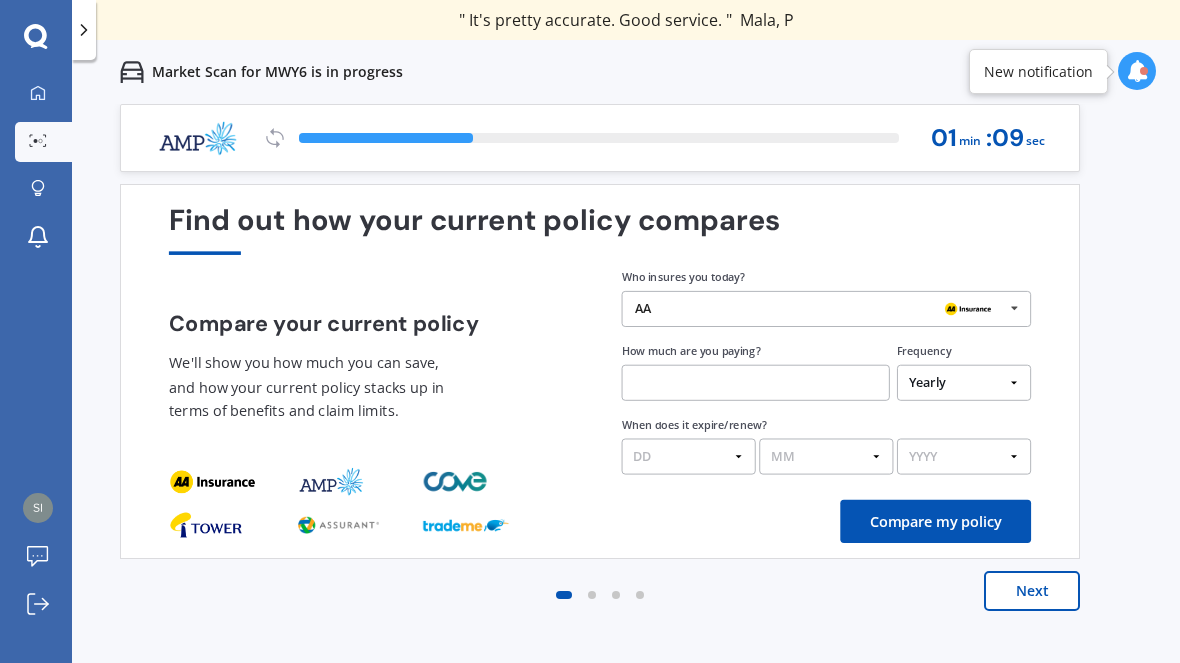click at bounding box center (1014, 308) 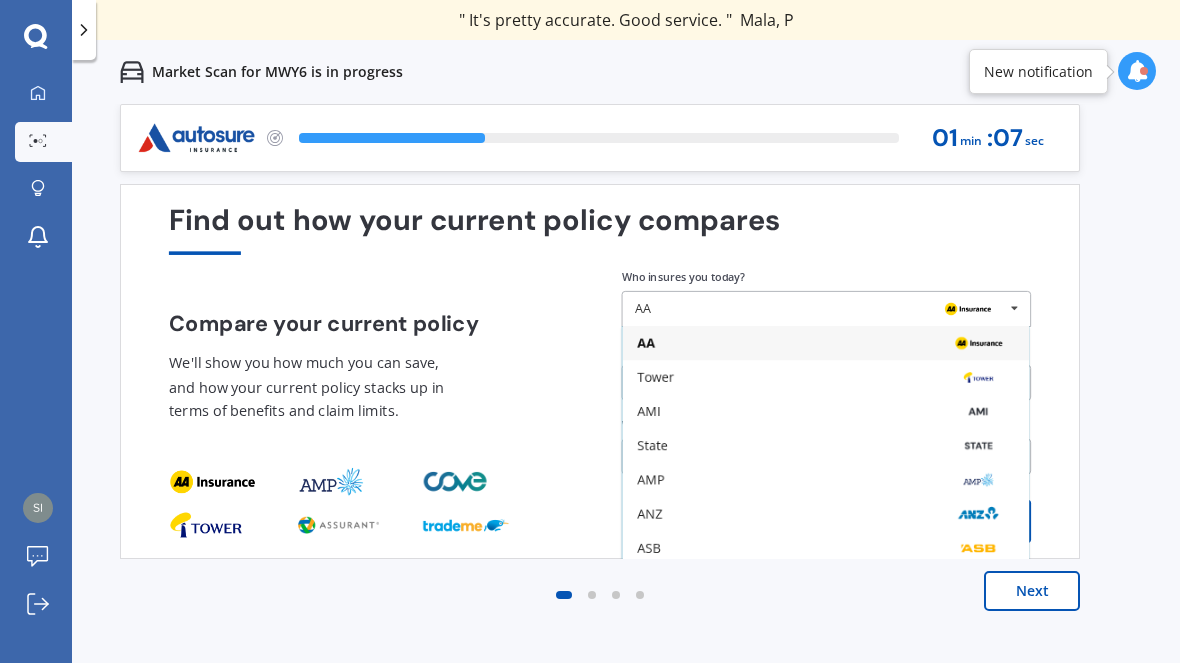 click on "State" at bounding box center (825, 343) 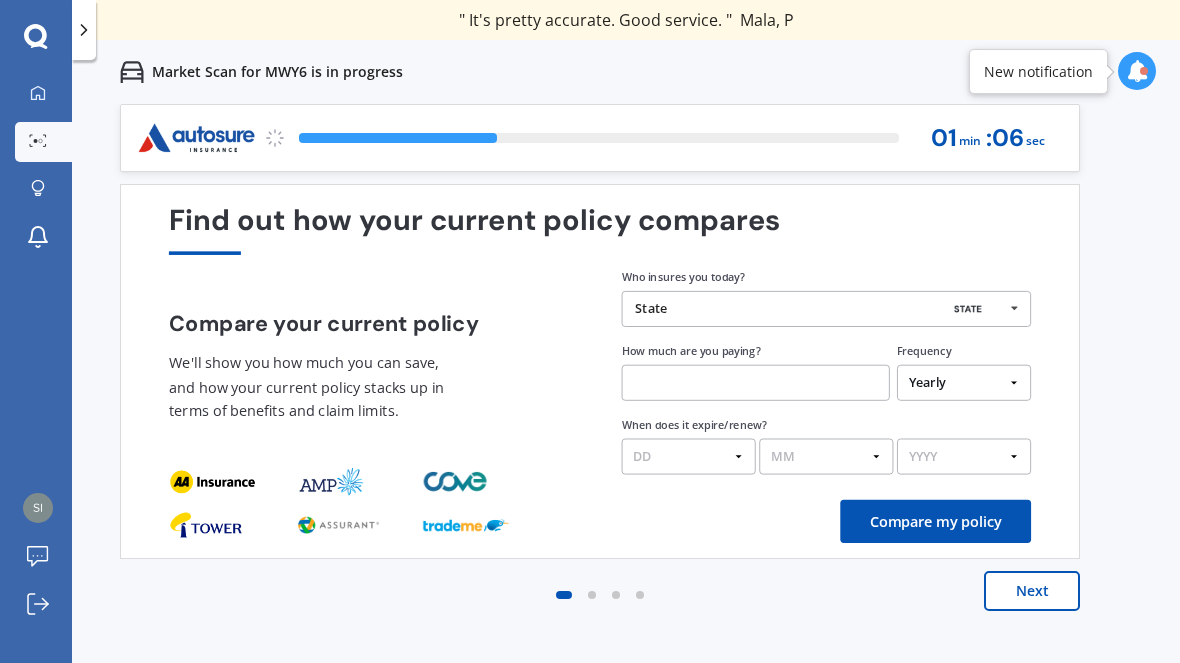 click at bounding box center (756, 383) 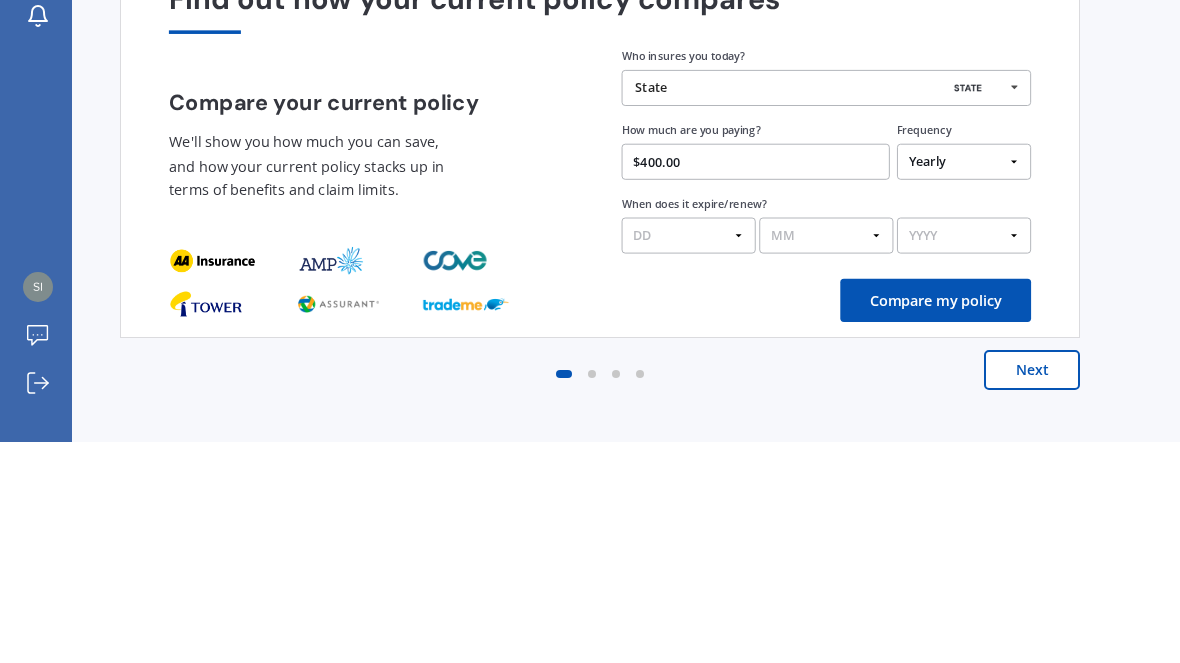 type on "$4,000.00" 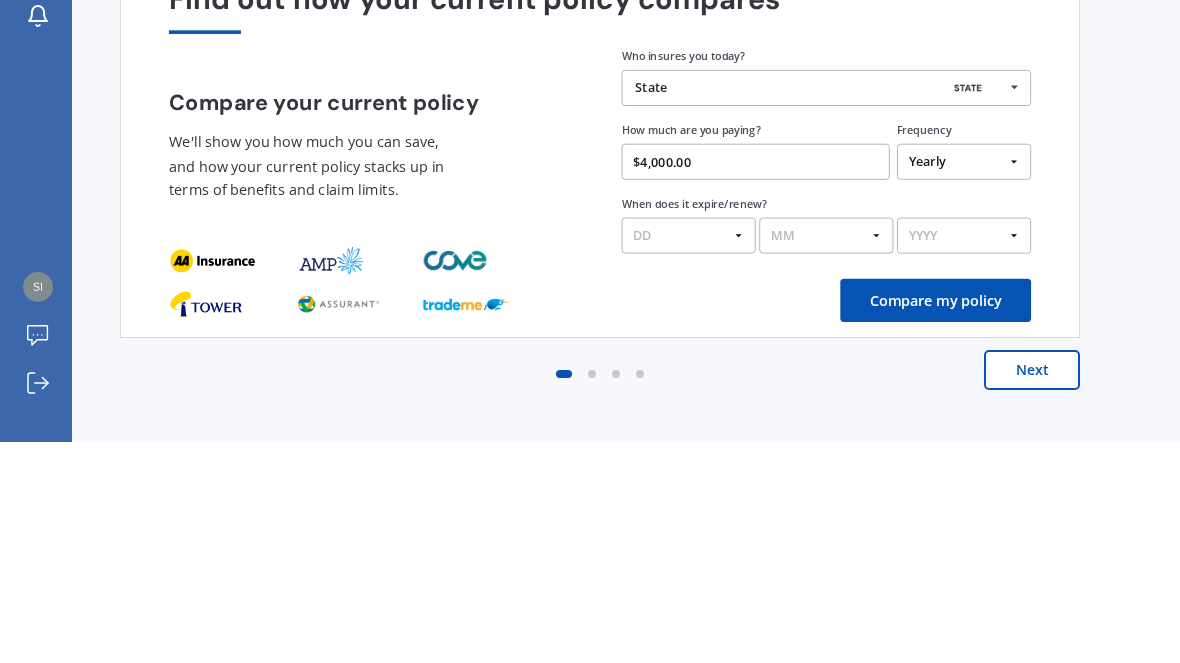 click on "DD 01 02 03 04 05 06 07 08 09 10 11 12 13 14 15 16 17 18 19 20 21 22 23 24 25 26 27 28 29 30 31" at bounding box center (689, 457) 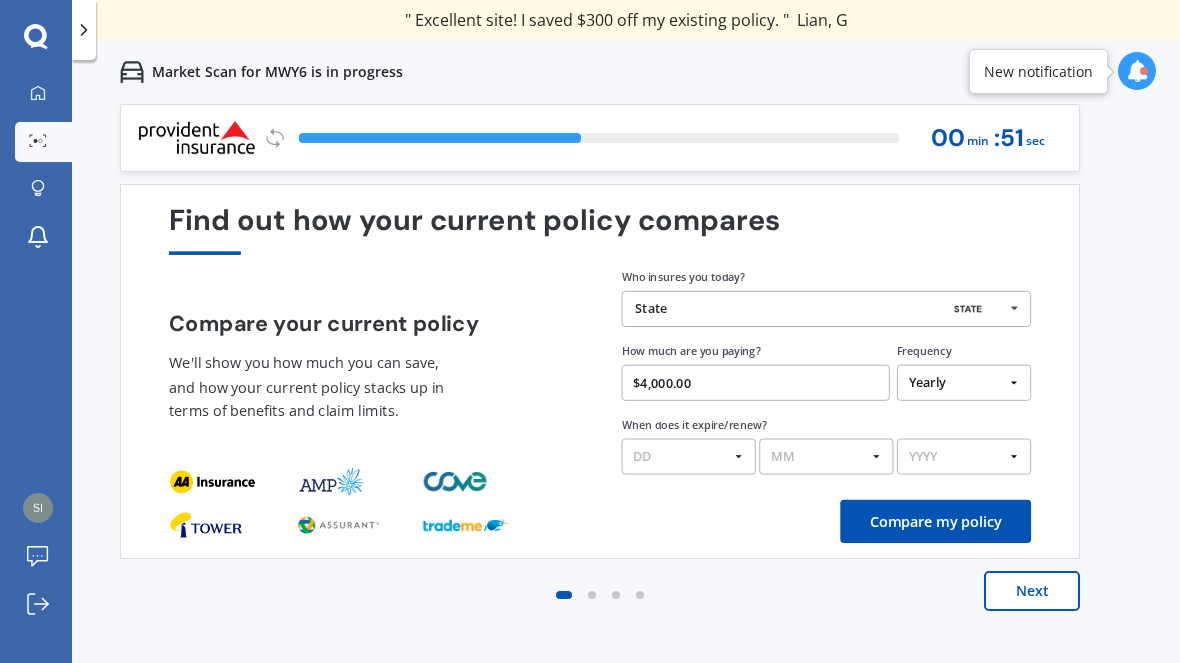 select on "01" 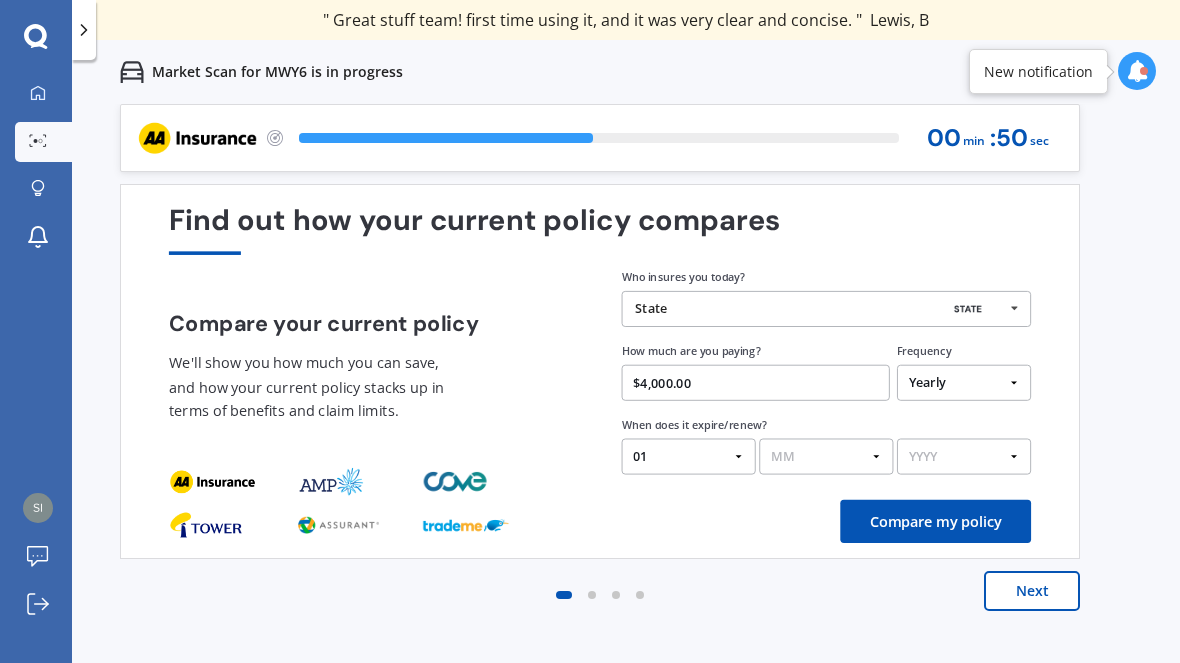 click on "MM 01 02 03 04 05 06 07 08 09 10 11 12" at bounding box center (826, 457) 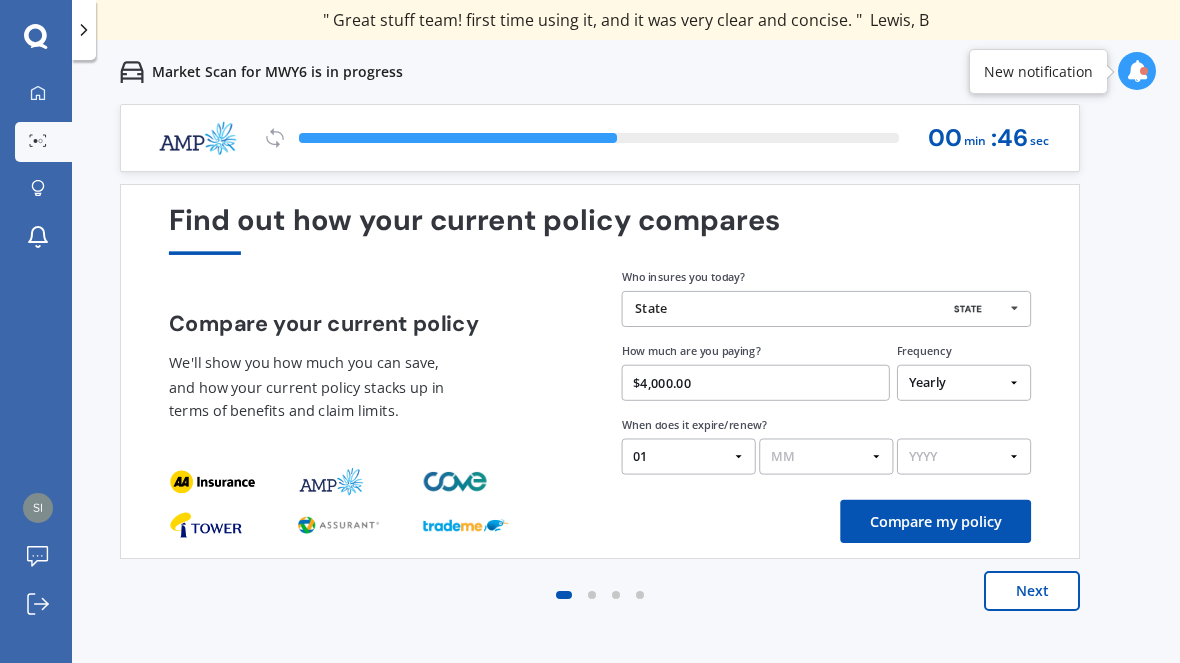 select on "09" 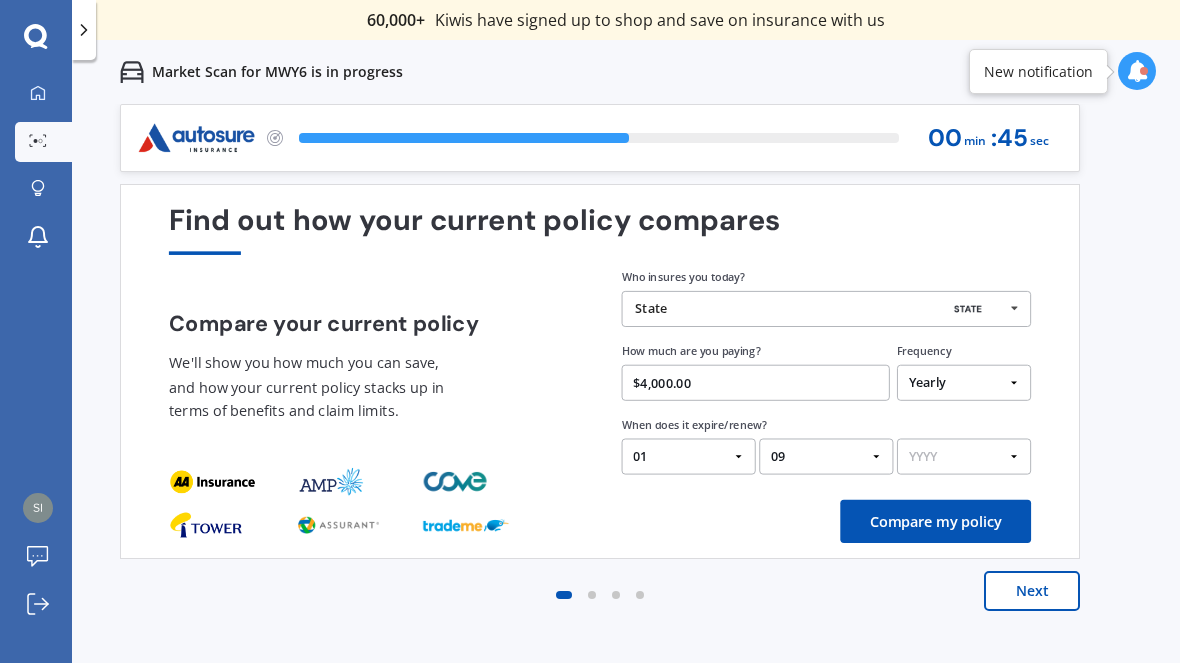 click on "YYYY 2026 2025 2024" at bounding box center (964, 457) 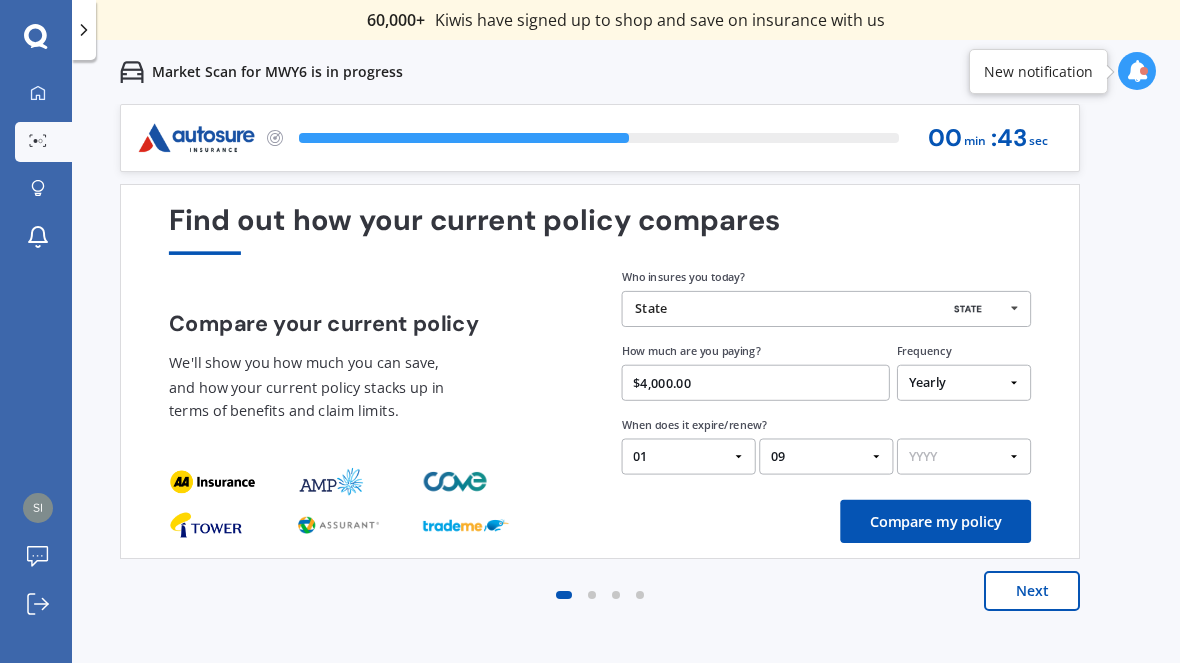 select on "2025" 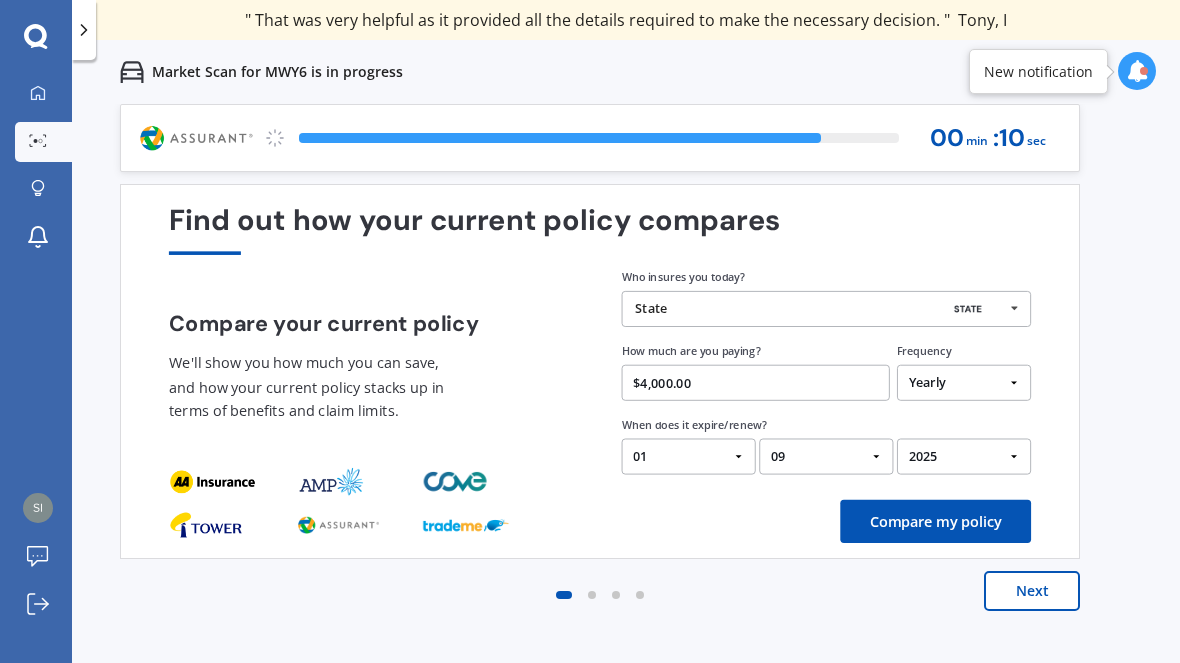 click on "Compare my policy" at bounding box center [935, 521] 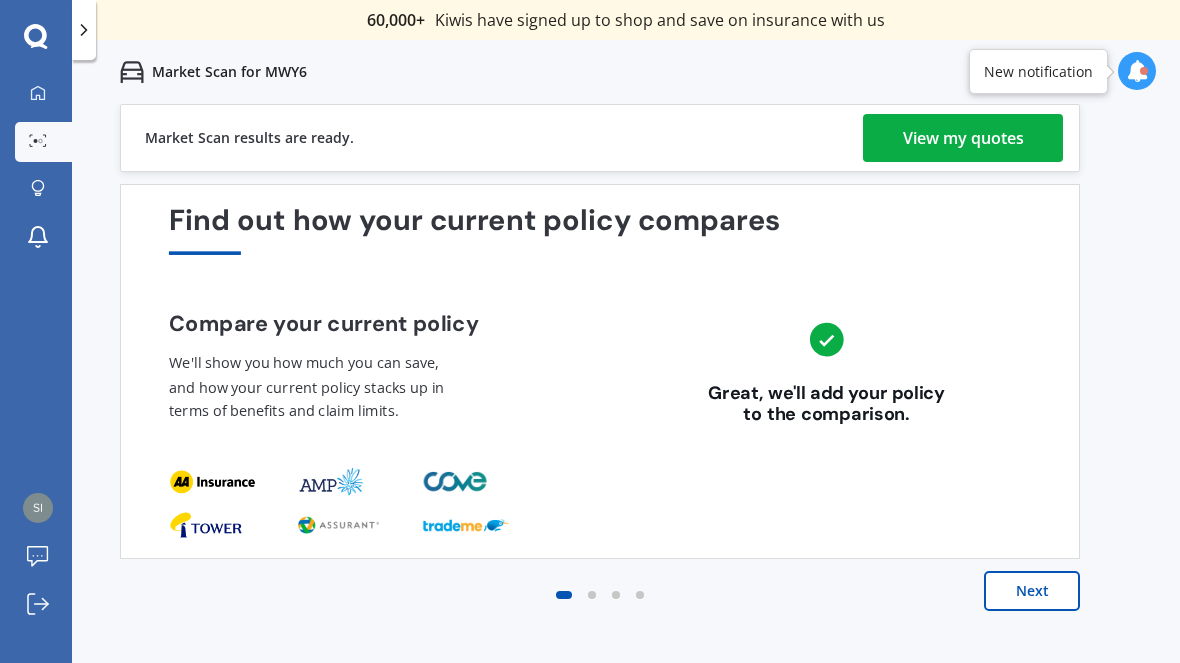 click on "View my quotes" at bounding box center [963, 138] 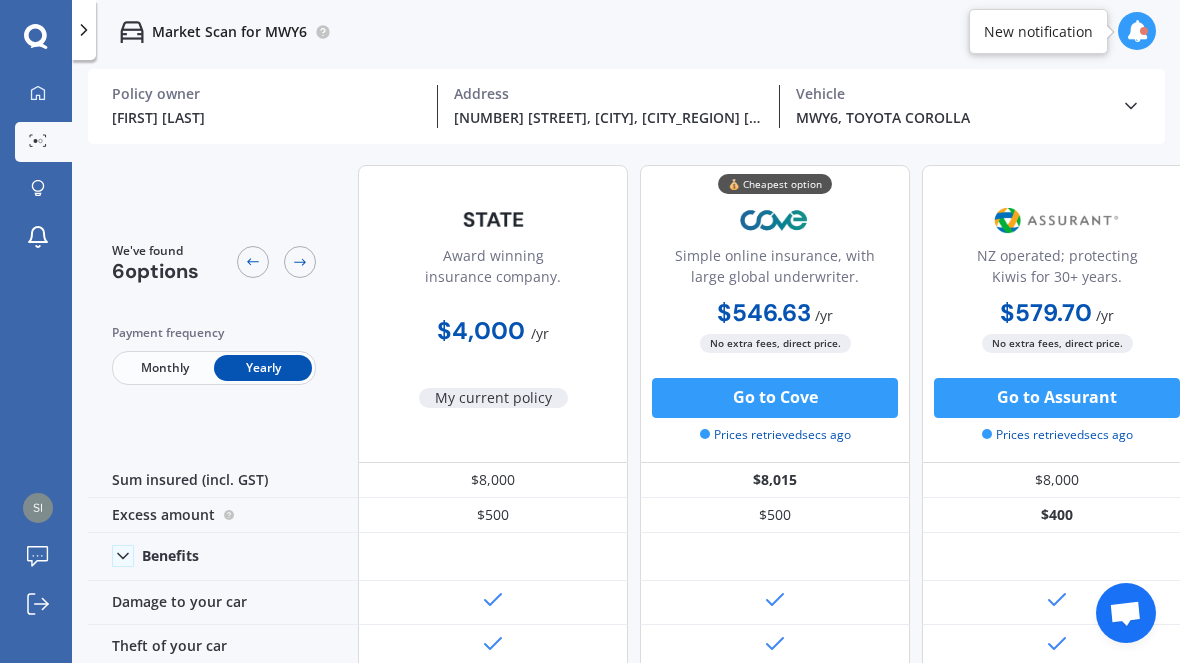 scroll, scrollTop: 0, scrollLeft: 0, axis: both 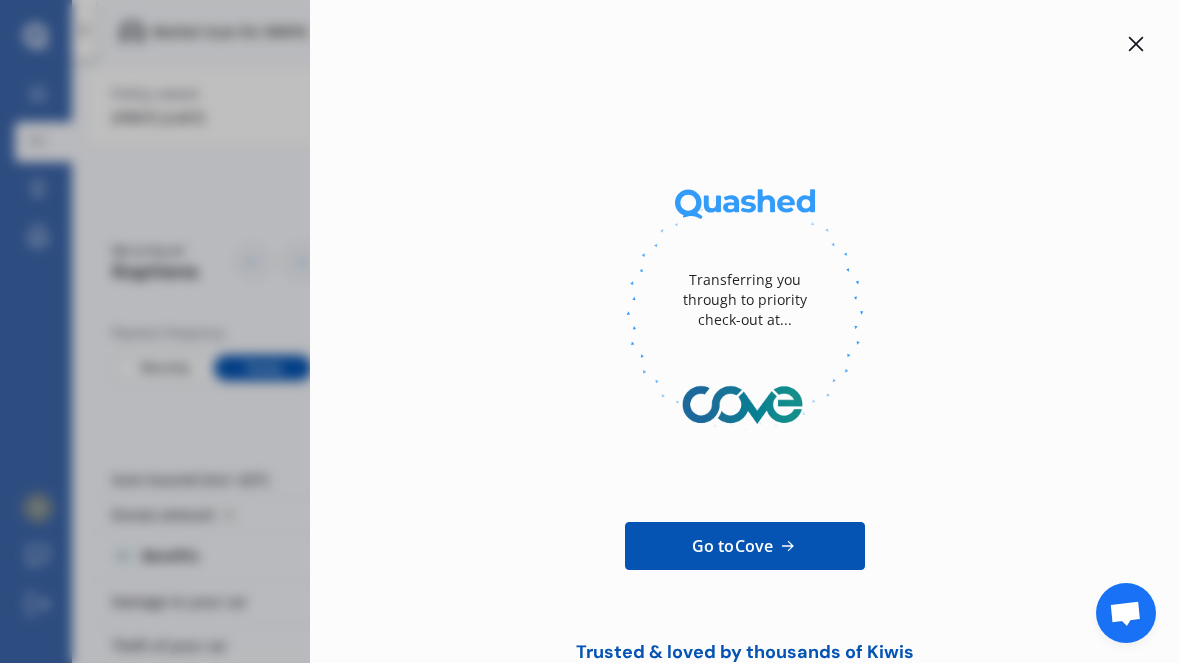 click on "Go to  Cove" at bounding box center (745, 546) 